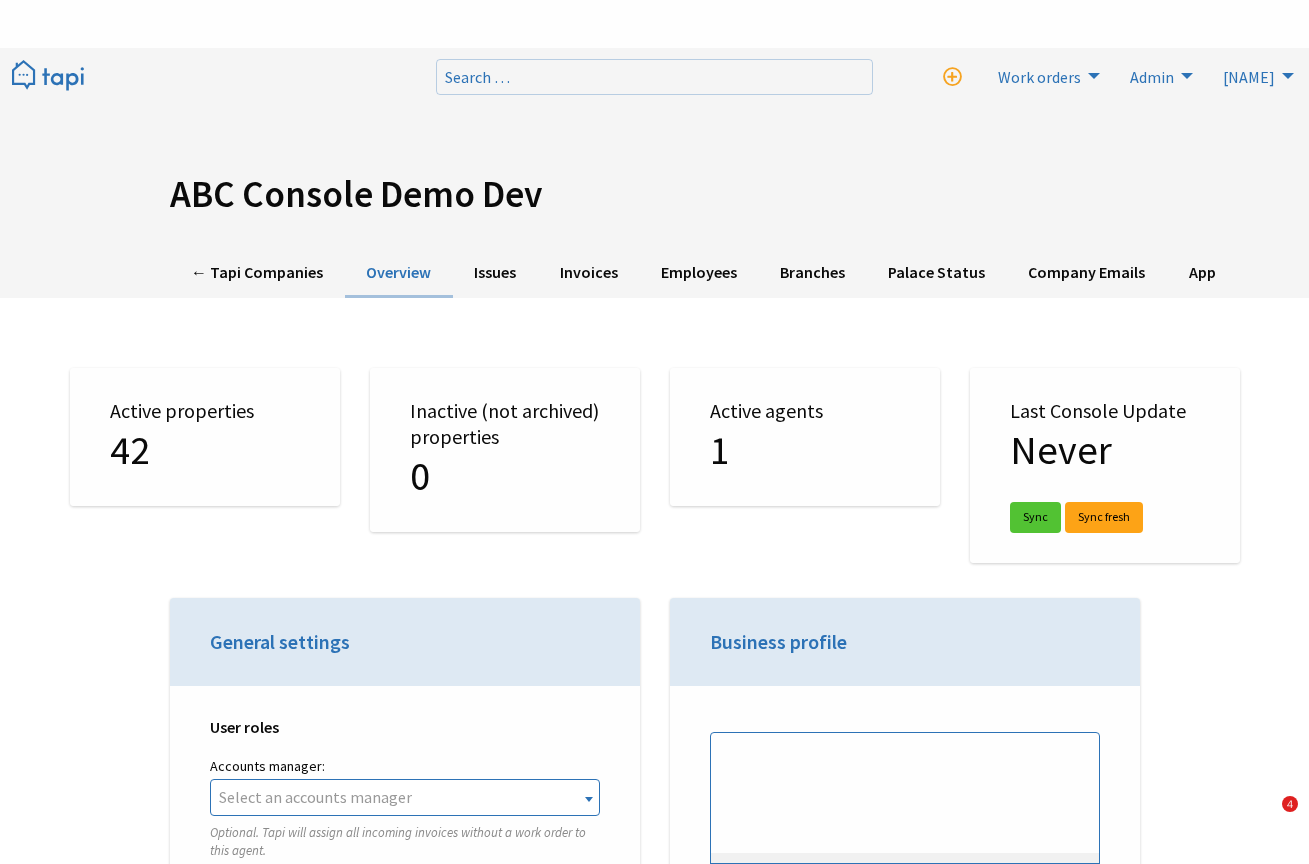 scroll, scrollTop: 0, scrollLeft: 0, axis: both 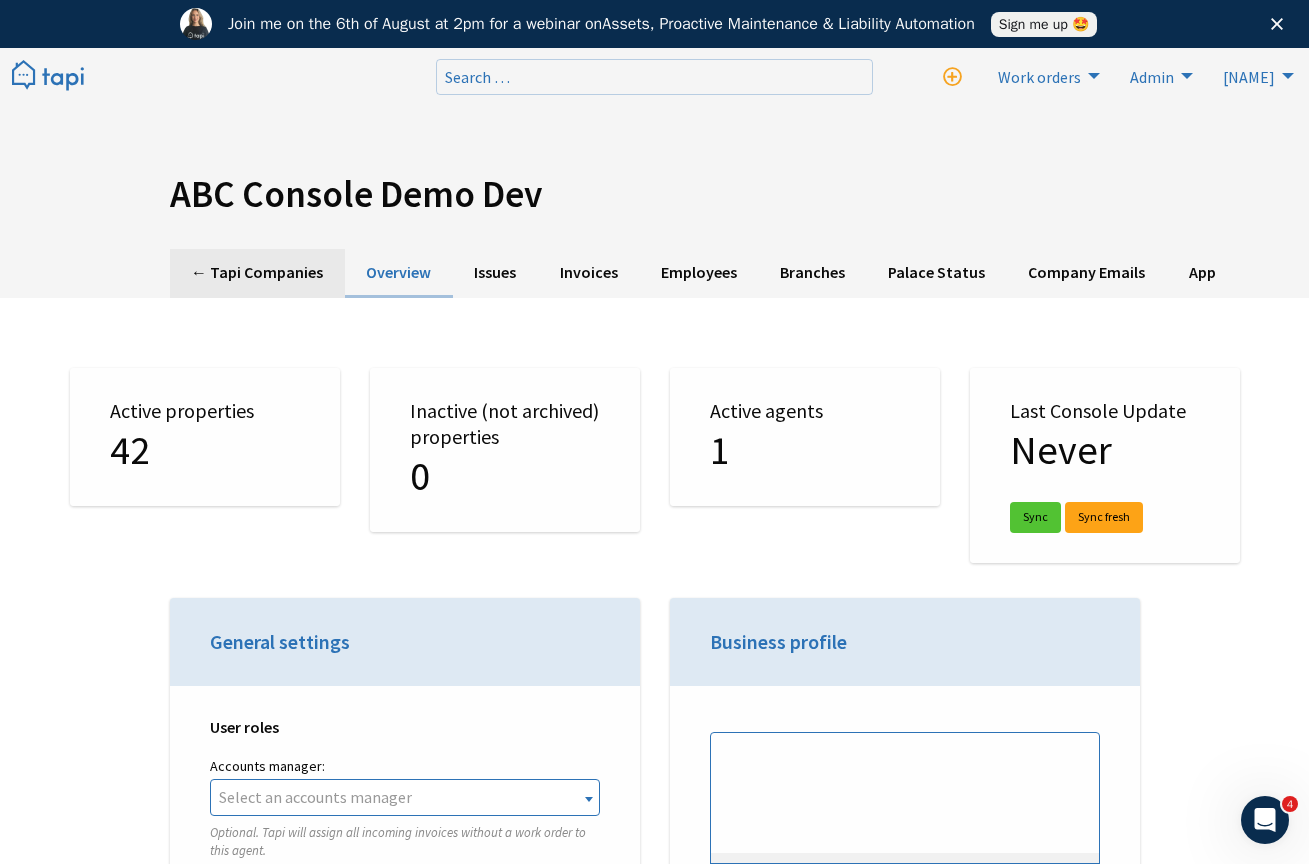 click on "← Tapi Companies" at bounding box center [257, 273] 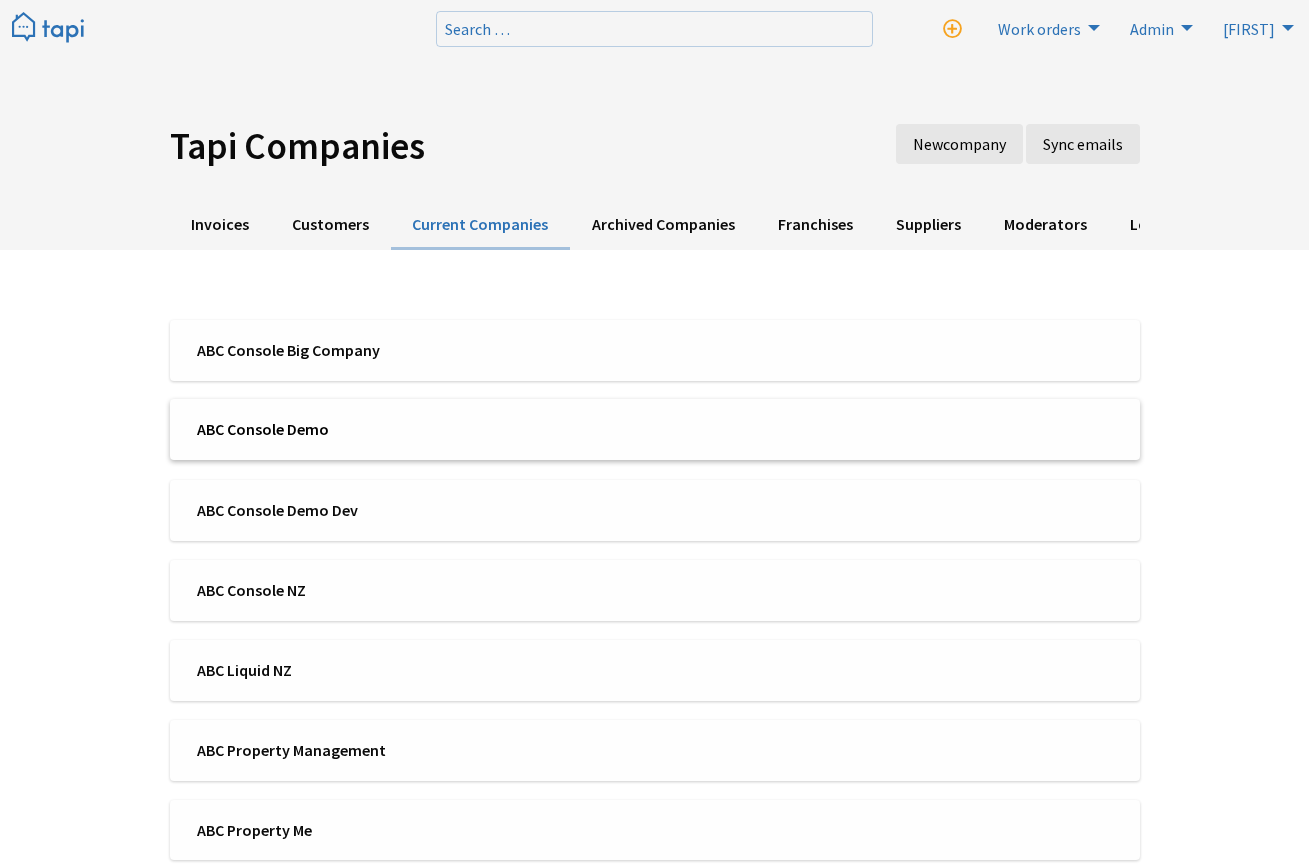 scroll, scrollTop: 0, scrollLeft: 0, axis: both 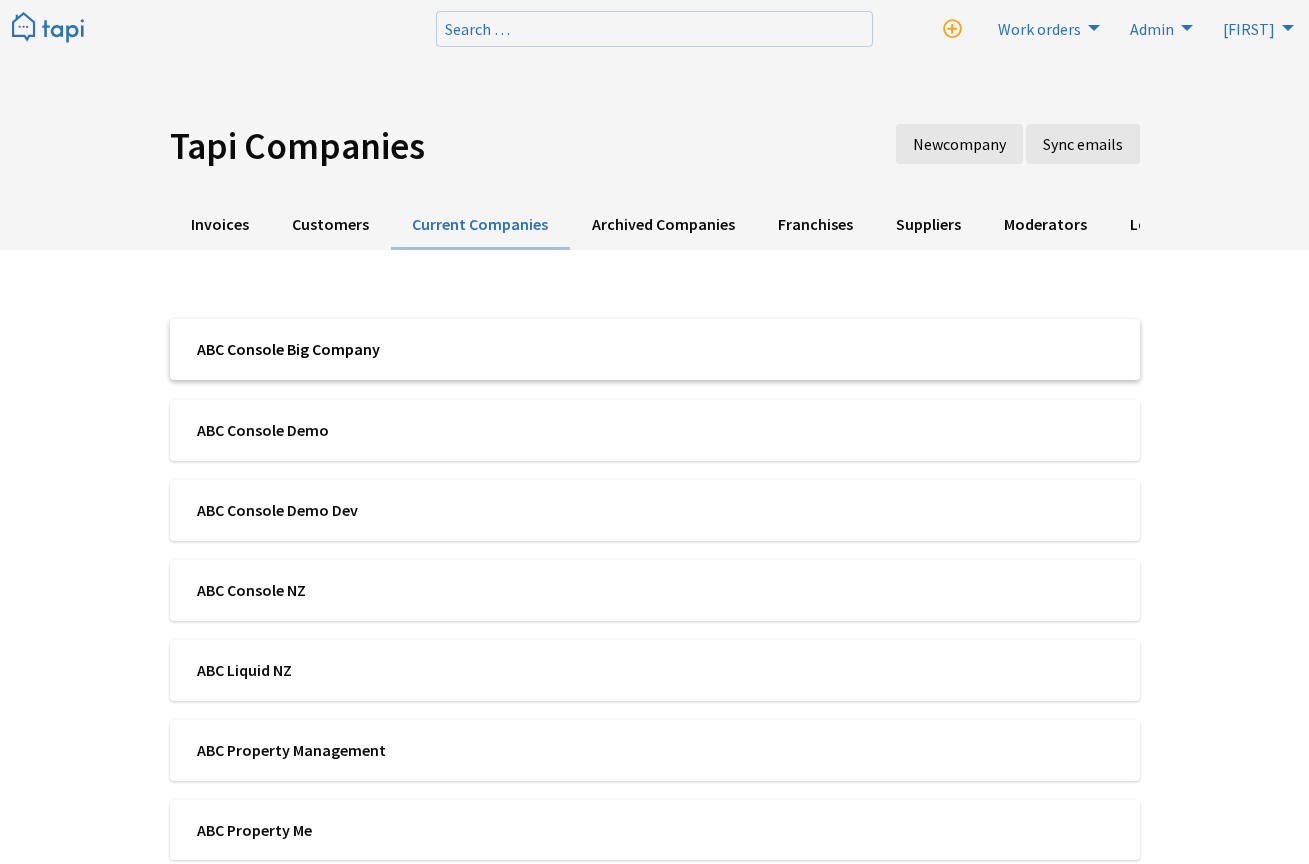 click on "ABC Console Big Company" at bounding box center (419, 349) 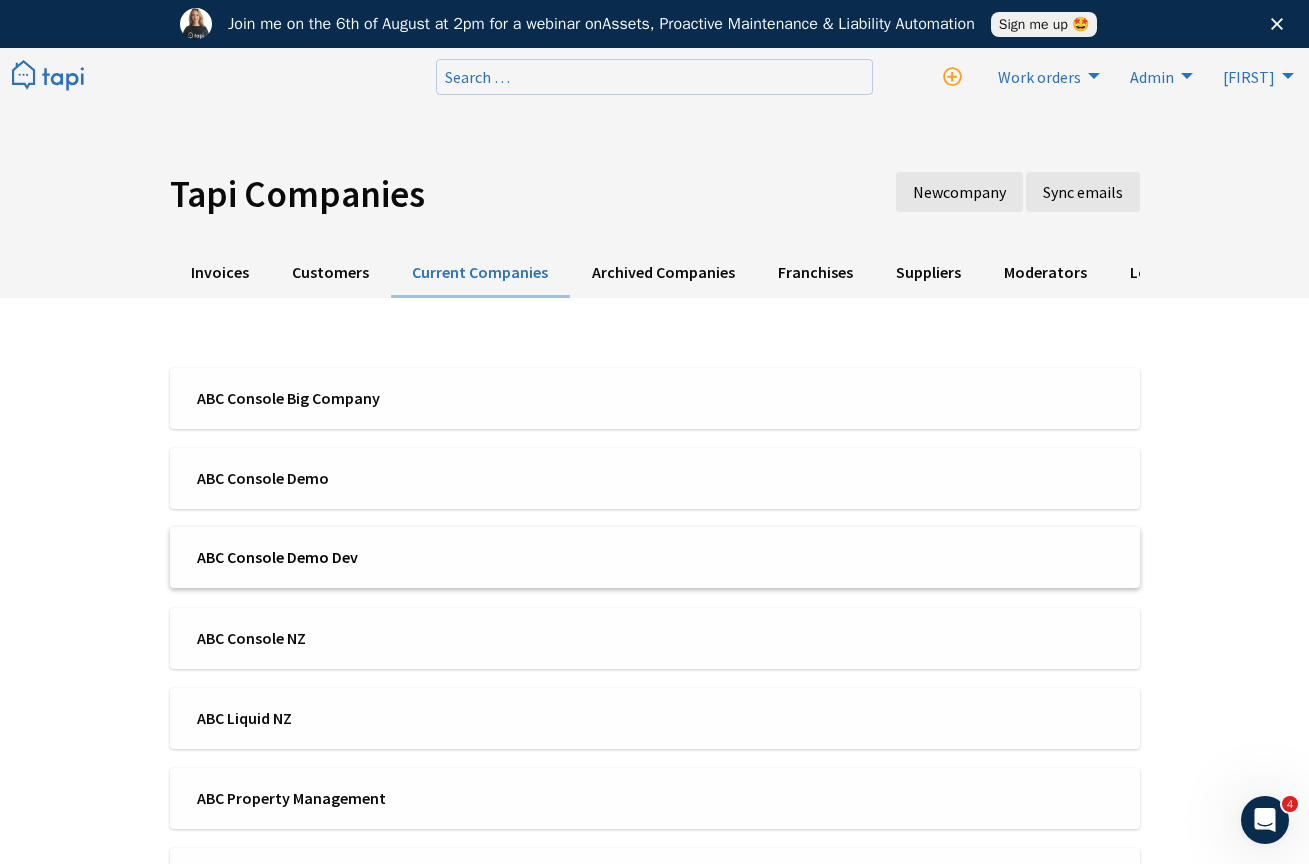 scroll, scrollTop: 0, scrollLeft: 0, axis: both 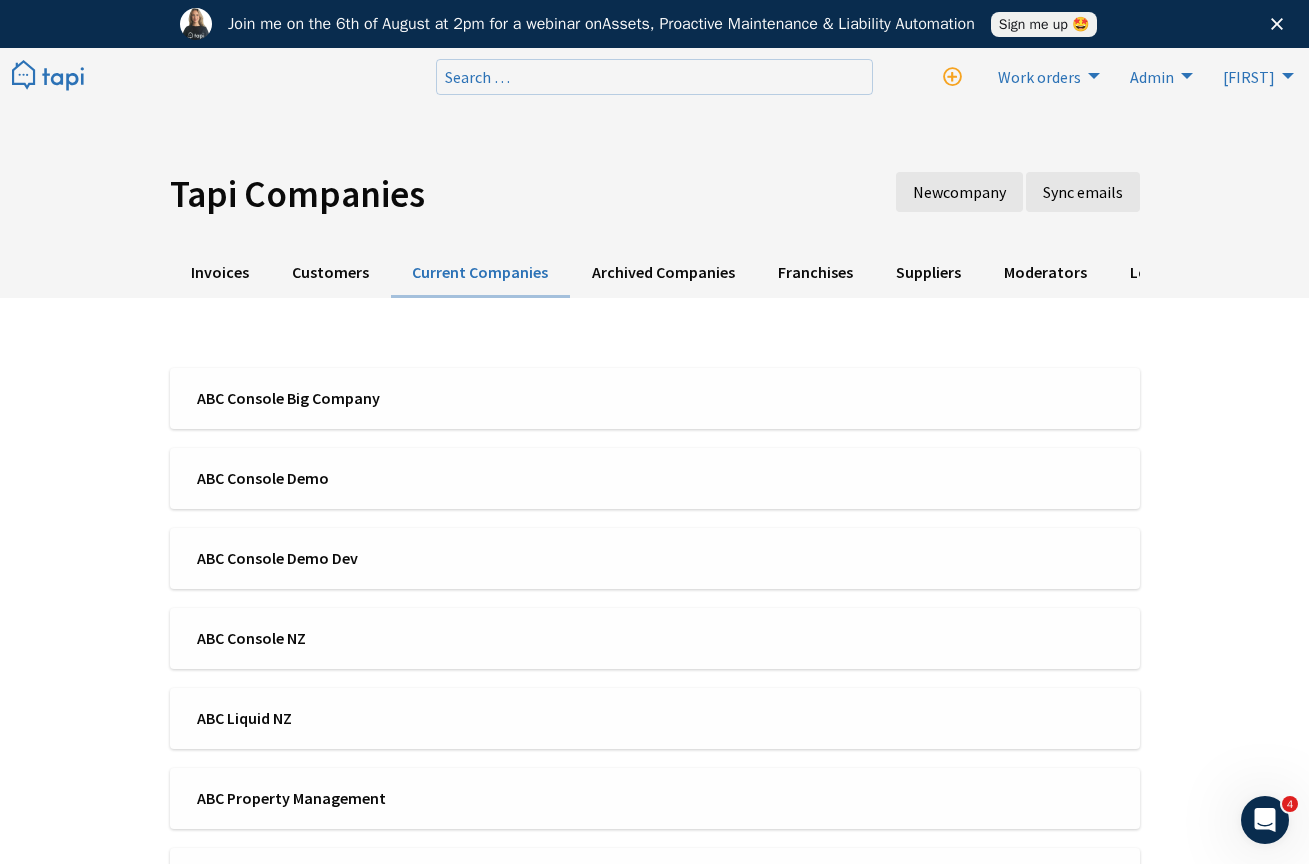 click on "ABC Console Big Company
ABC Console Demo
ABC Console Demo Dev
ABC Console NZ
ABC Liquid NZ
ABC Property Management" at bounding box center [655, 878] 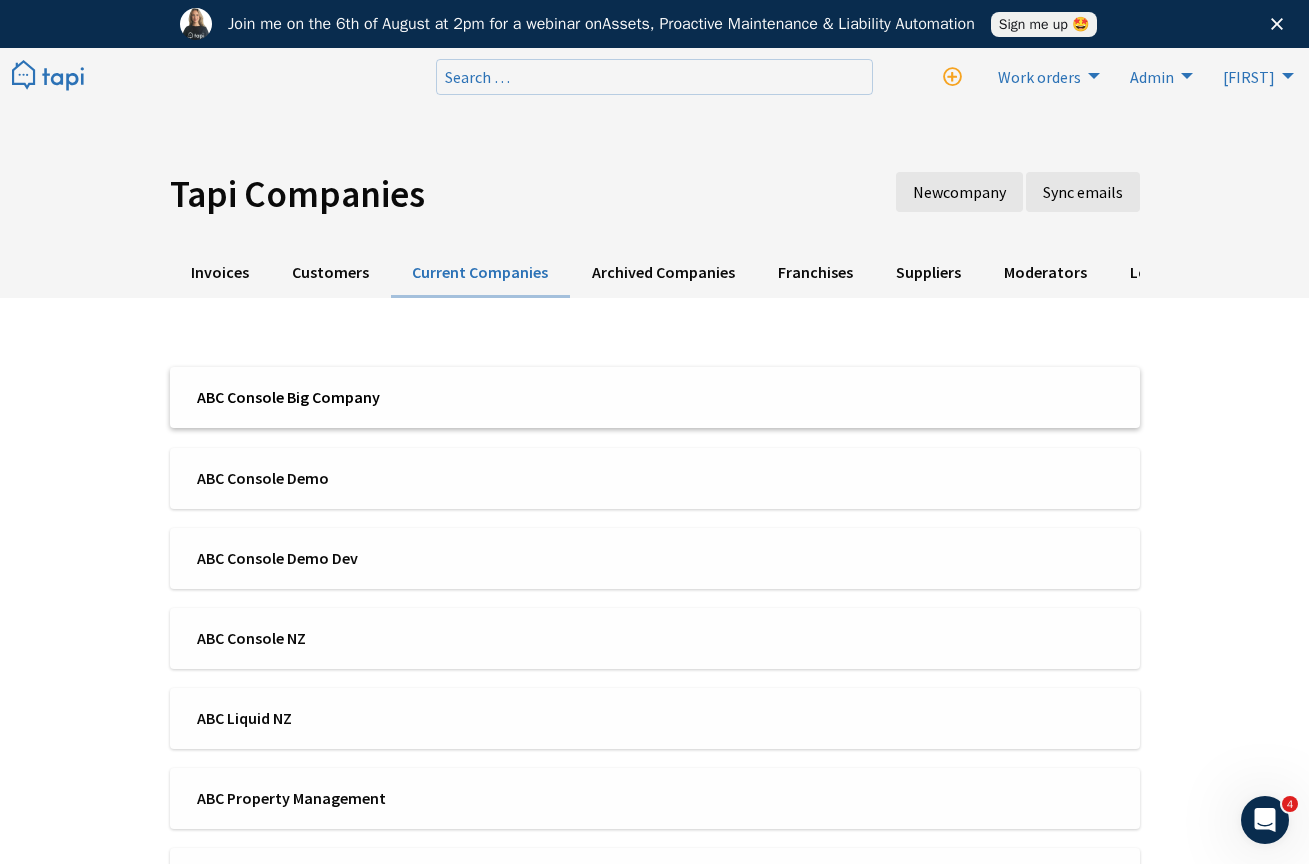 click on "ABC Console Big Company" at bounding box center (419, 397) 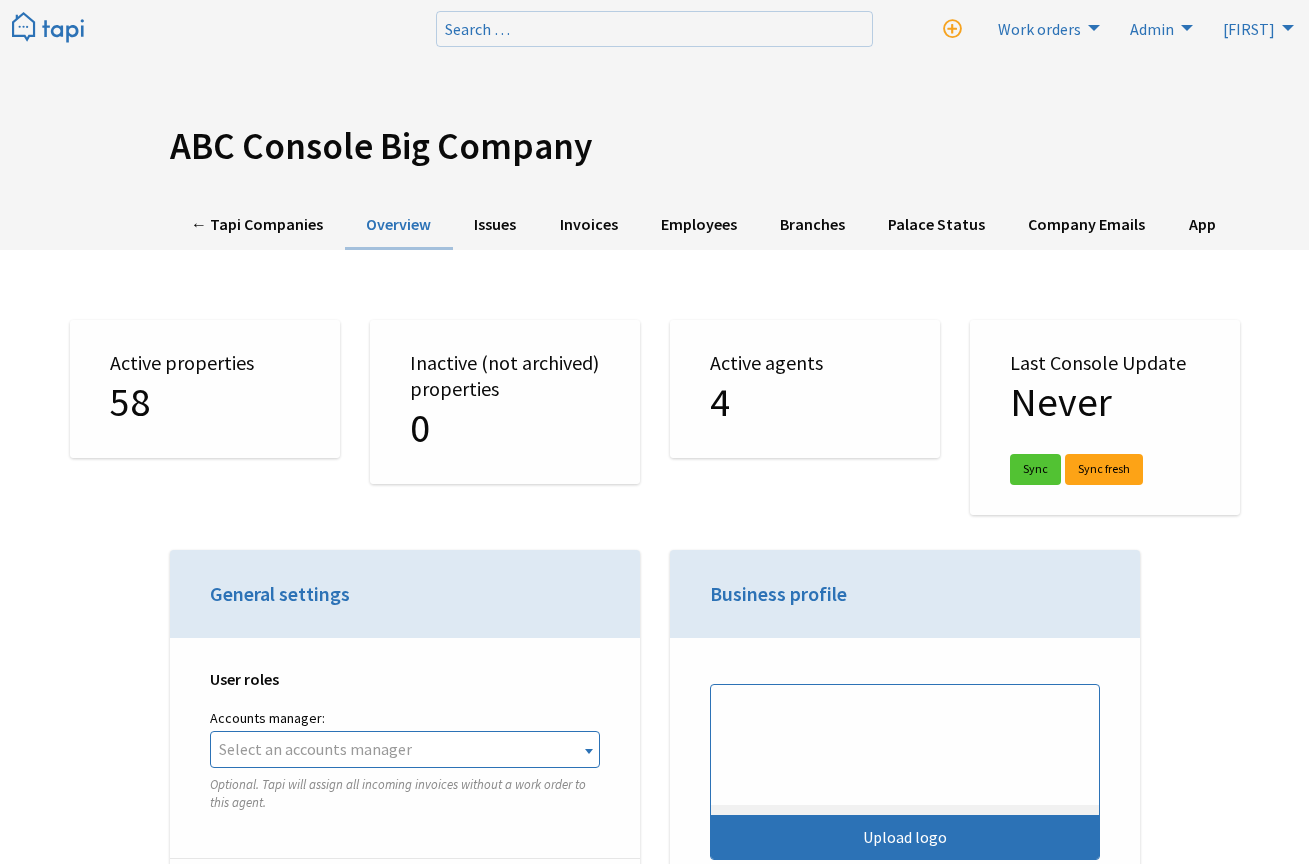 scroll, scrollTop: 0, scrollLeft: 0, axis: both 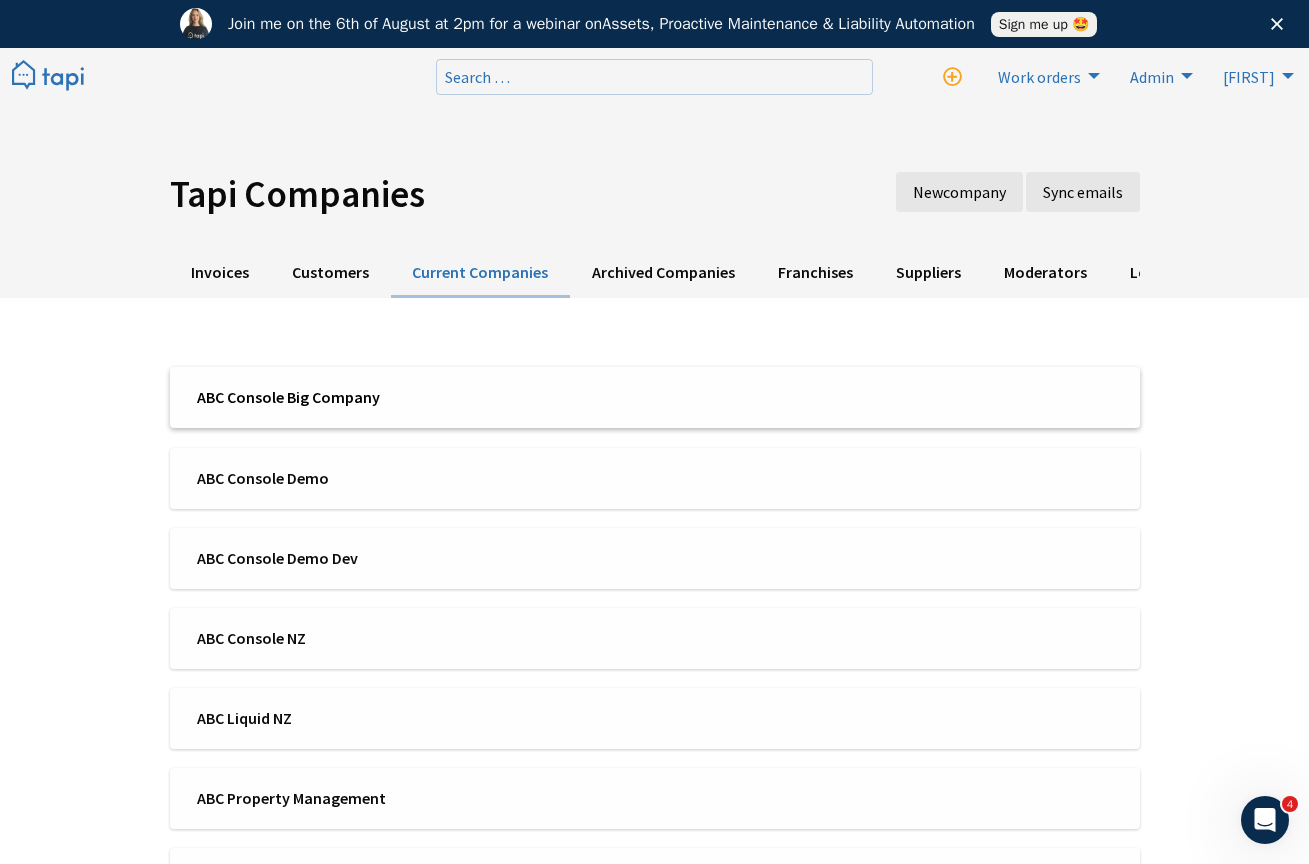 click on "ABC Console Big Company" at bounding box center [419, 397] 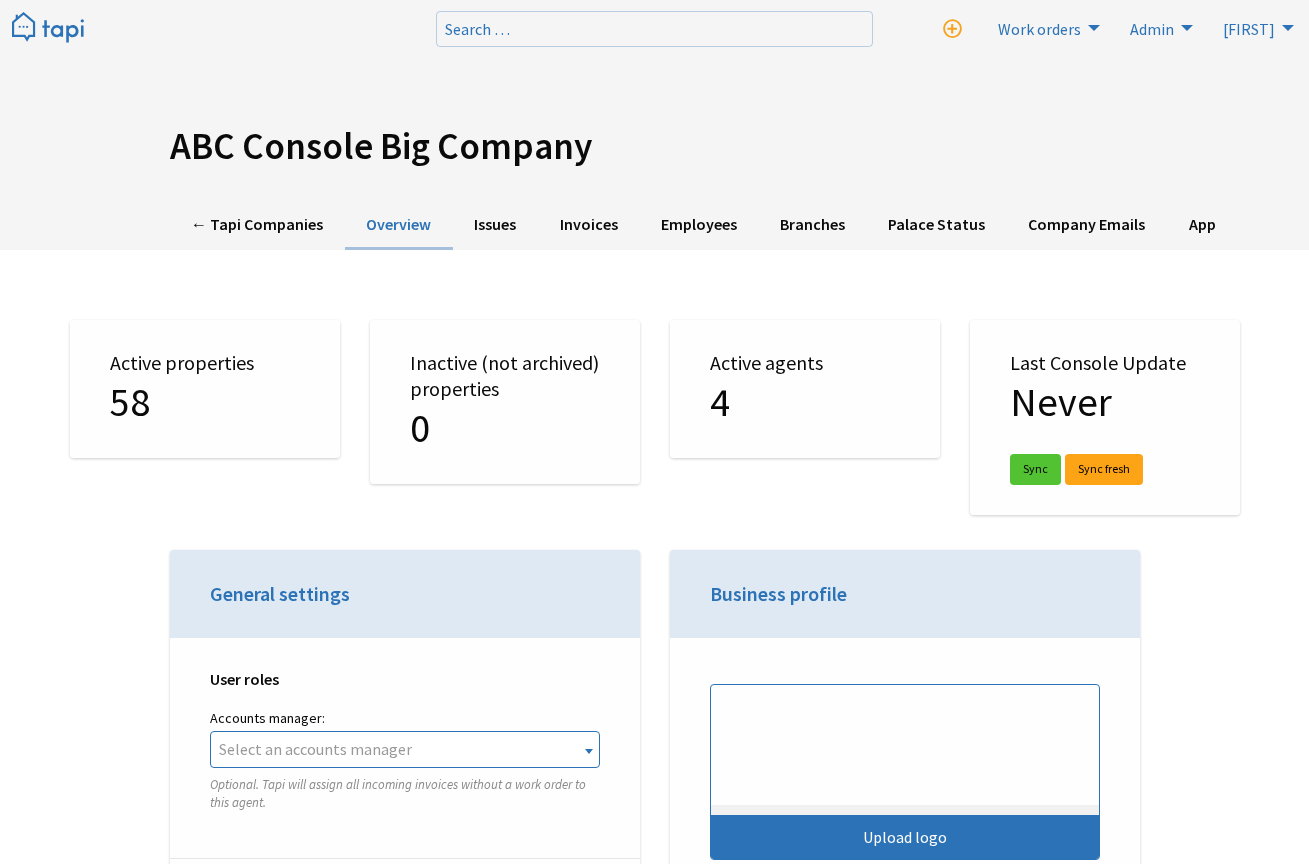 scroll, scrollTop: 0, scrollLeft: 0, axis: both 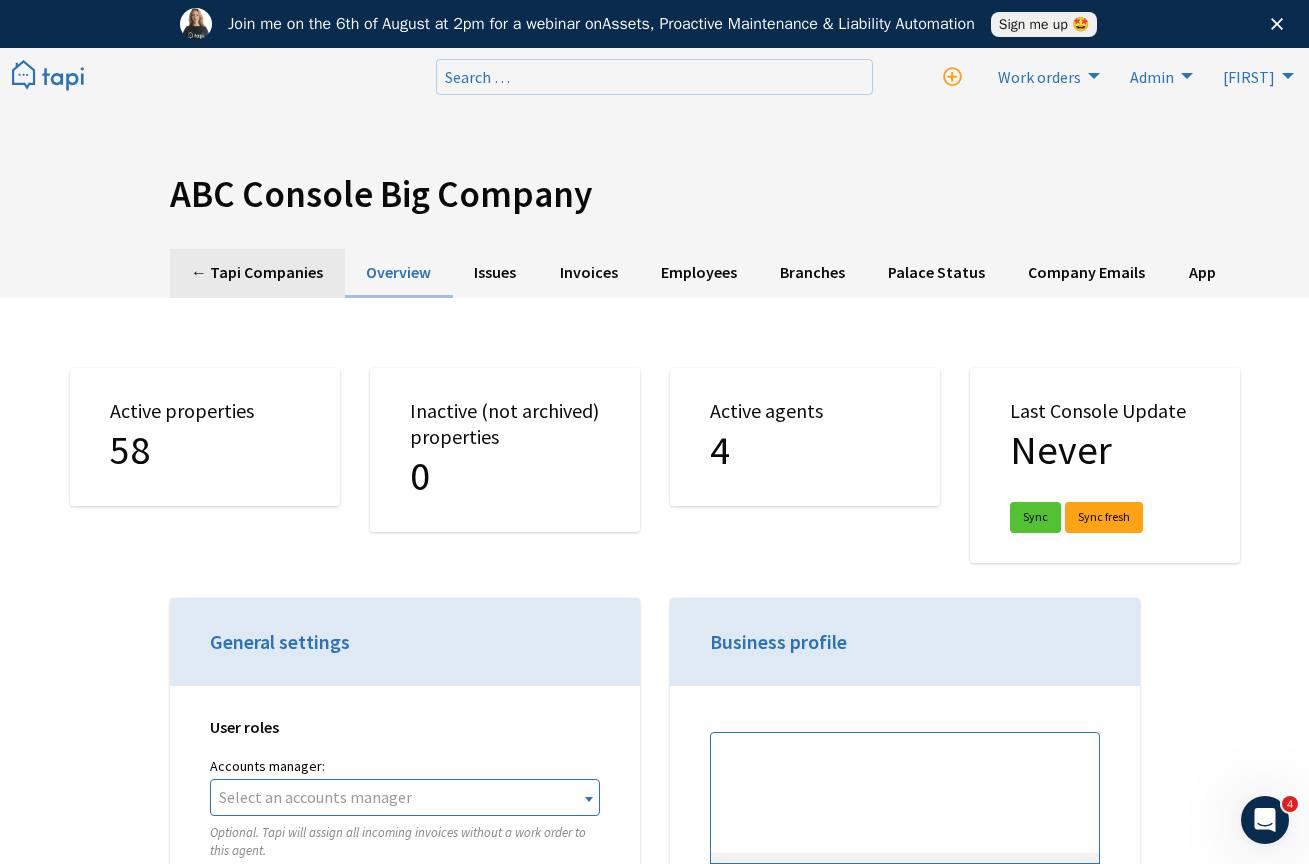click on "← Tapi Companies" at bounding box center [257, 273] 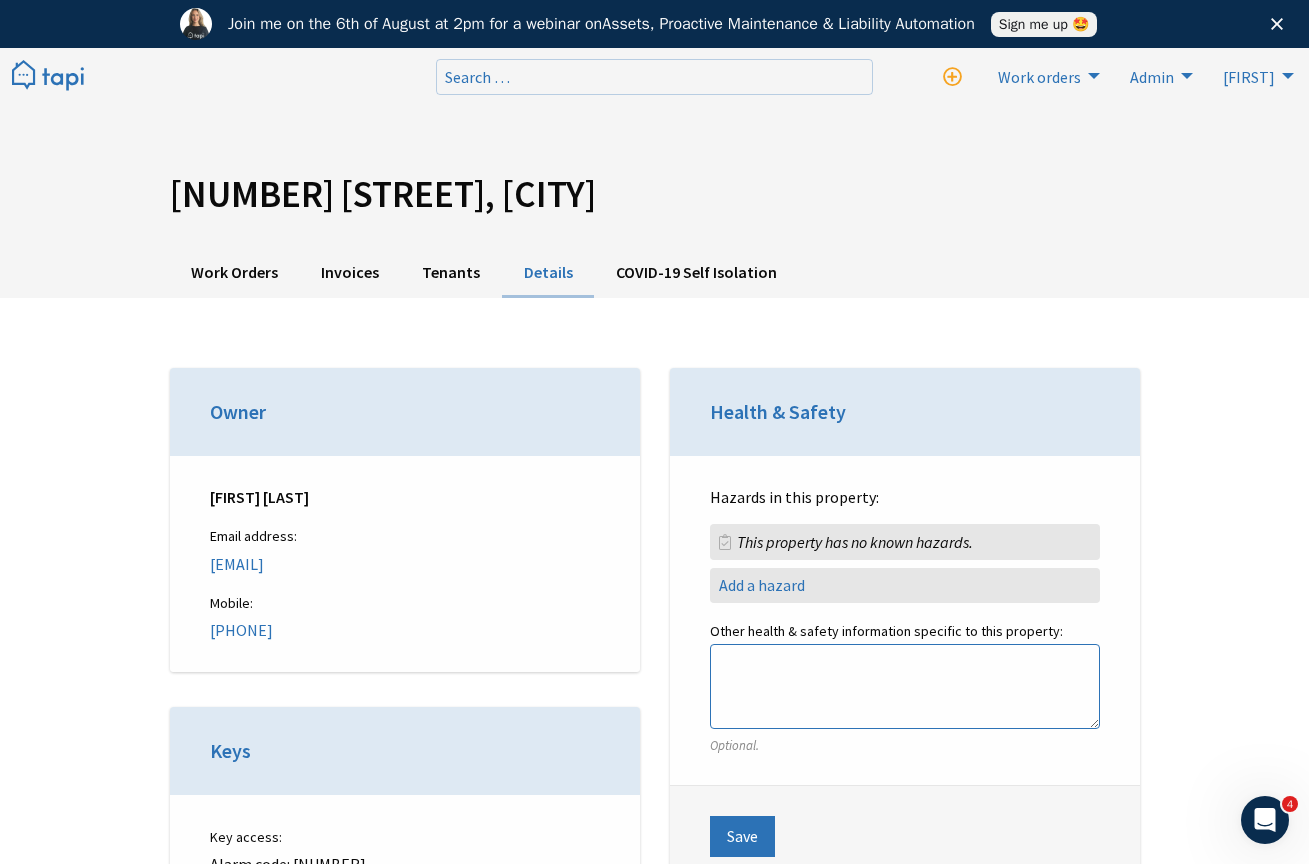 scroll, scrollTop: 240, scrollLeft: 0, axis: vertical 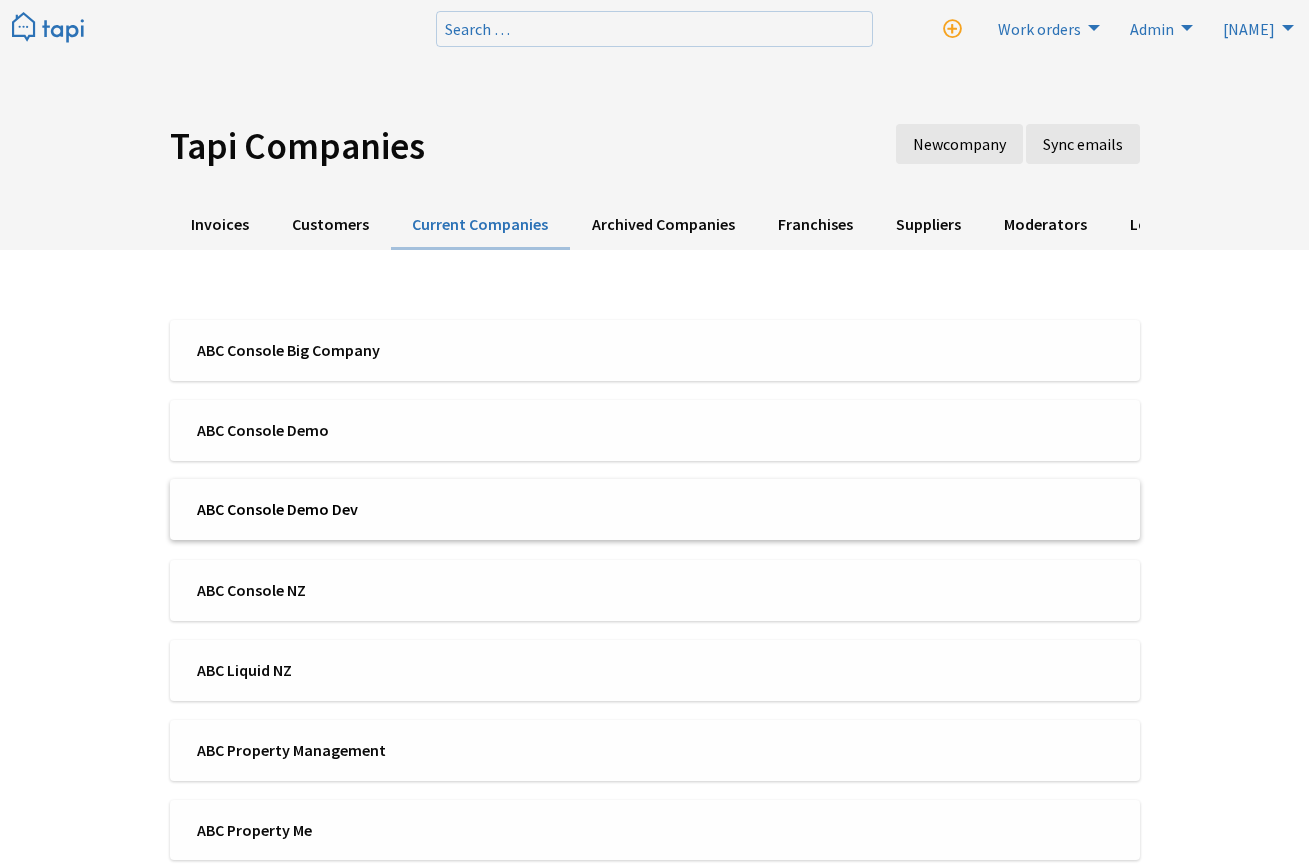 click on "ABC Console Demo Dev" at bounding box center [419, 509] 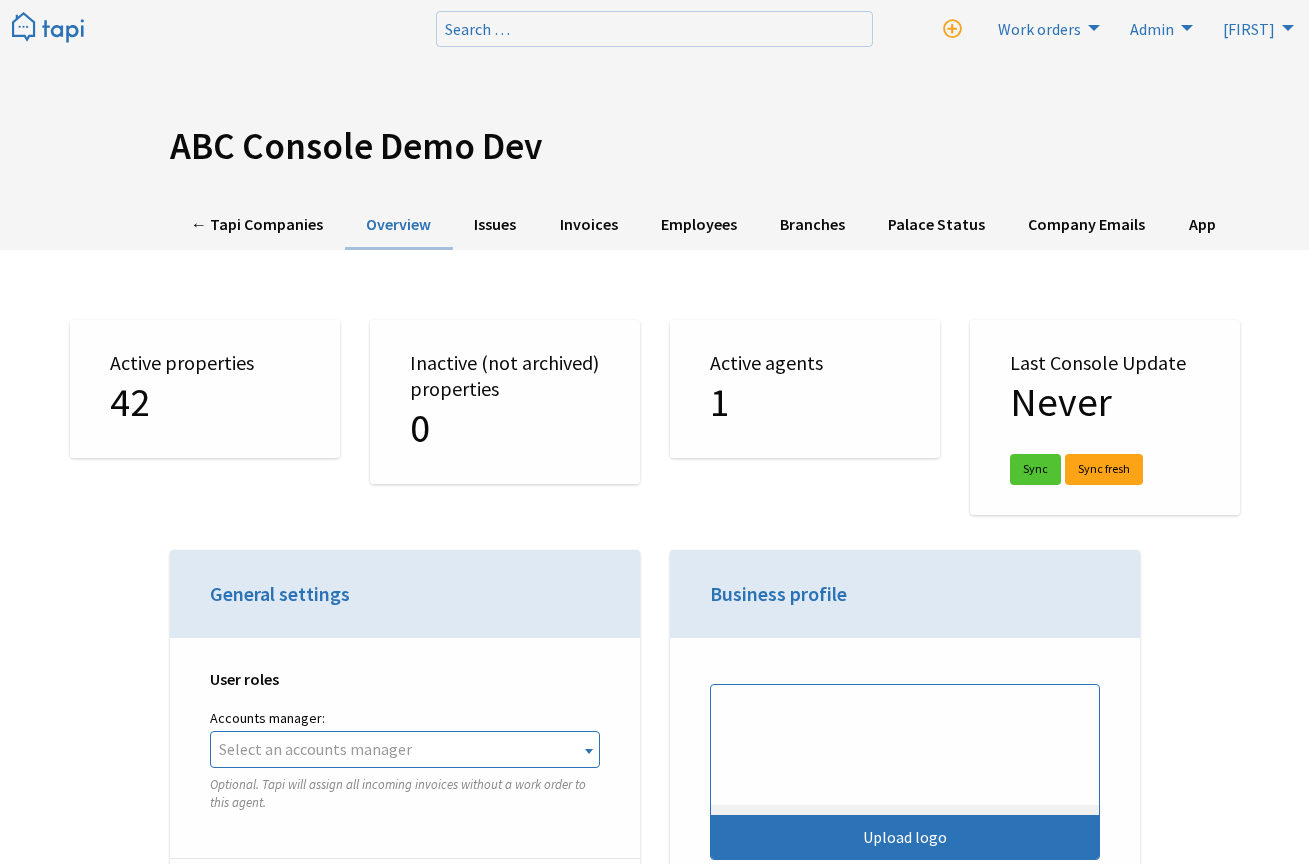 scroll, scrollTop: 0, scrollLeft: 0, axis: both 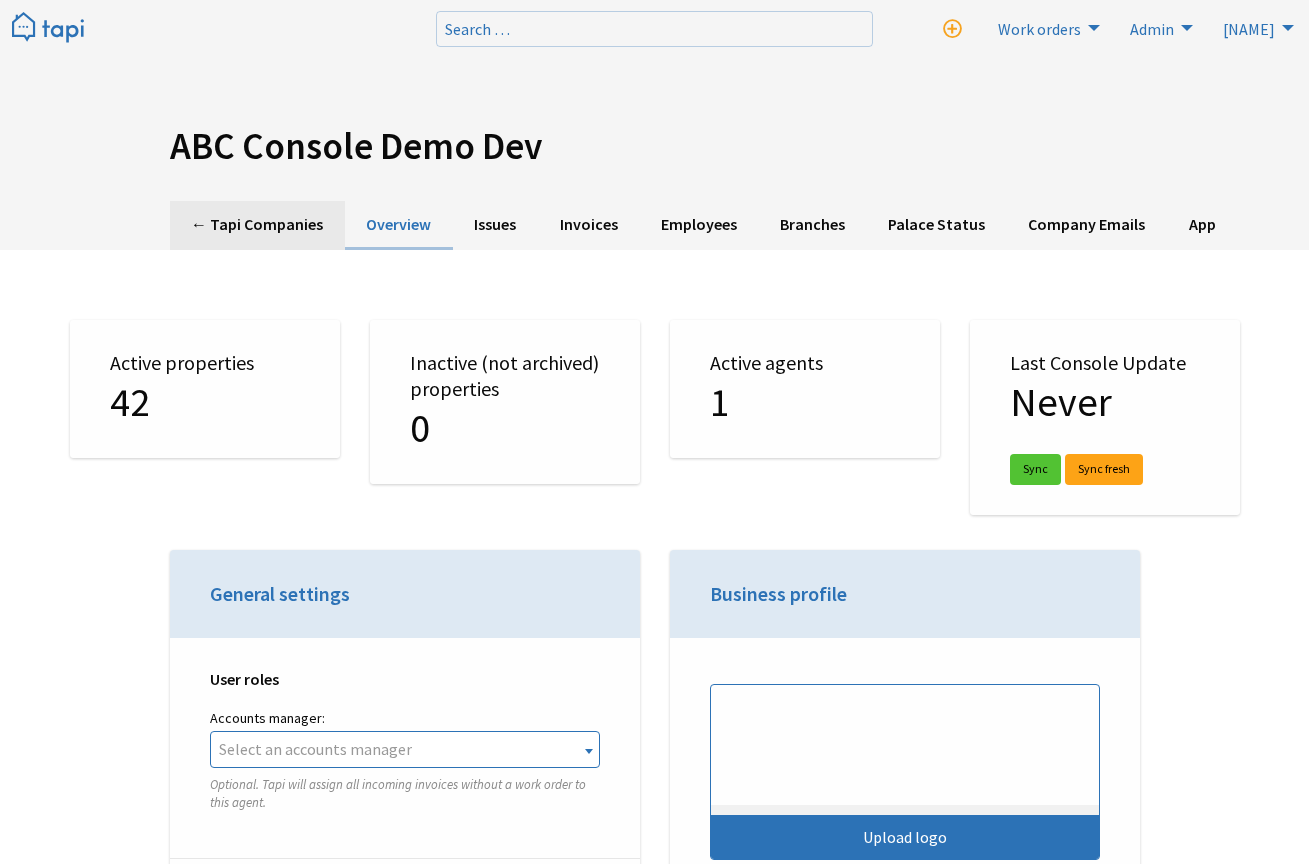 click on "← Tapi Companies" at bounding box center (257, 225) 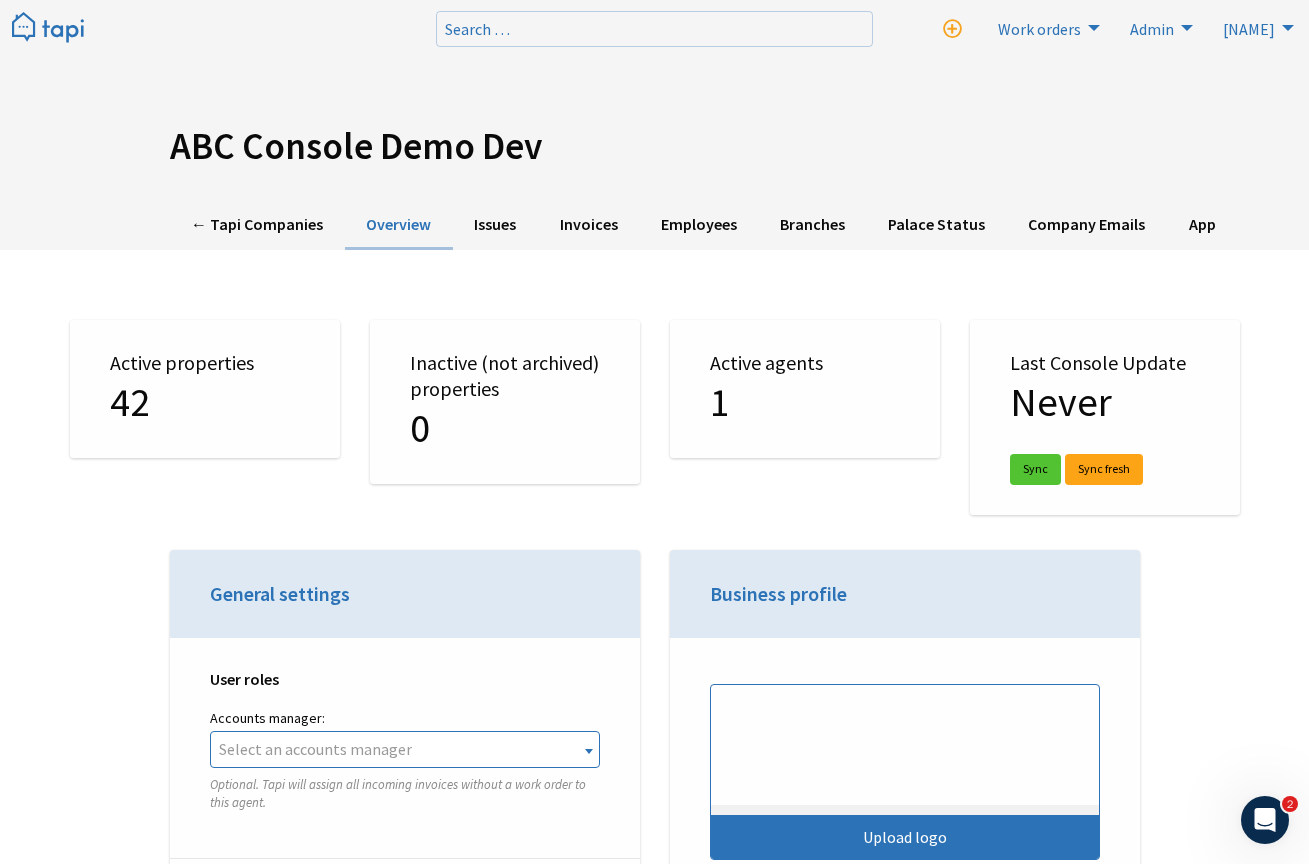 scroll, scrollTop: 0, scrollLeft: 0, axis: both 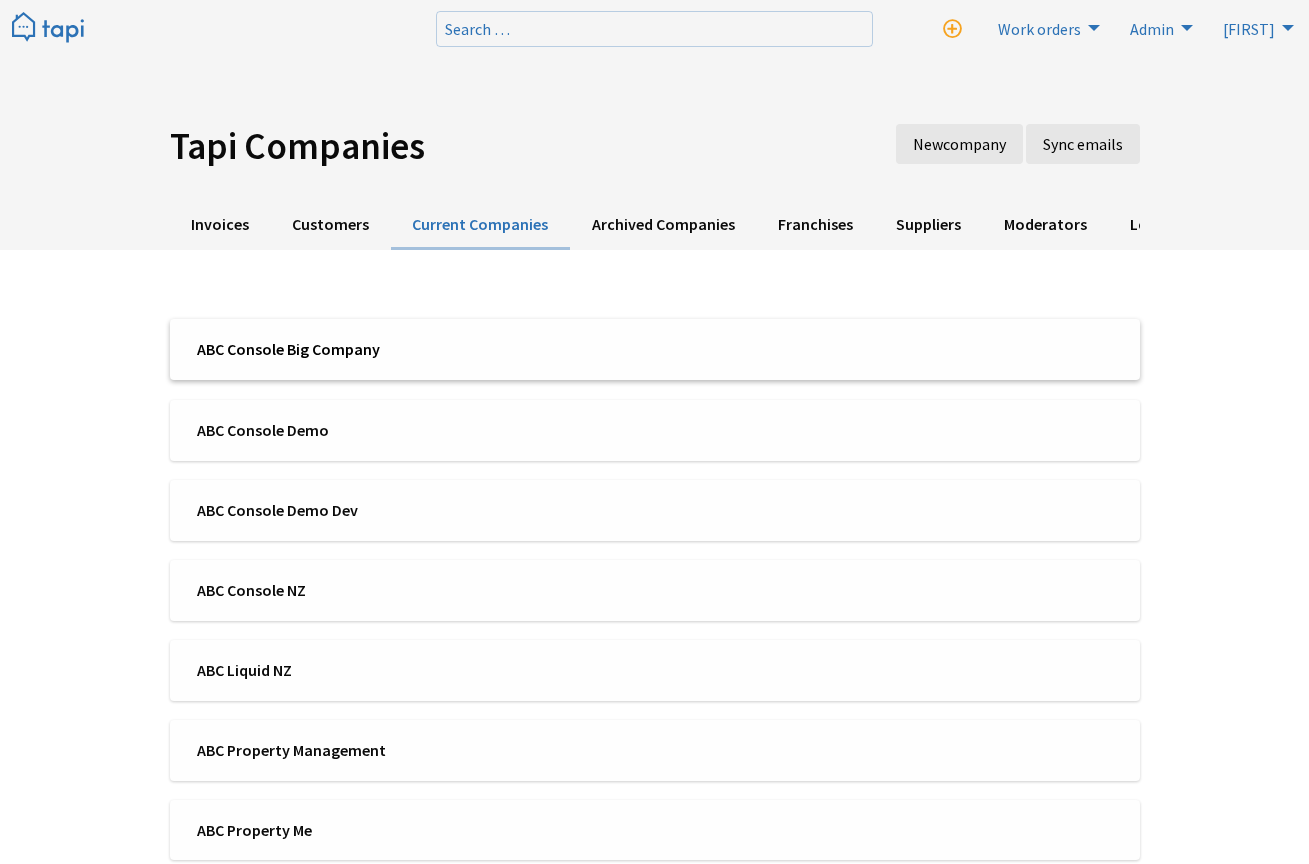 click on "ABC Console Big Company" at bounding box center (419, 349) 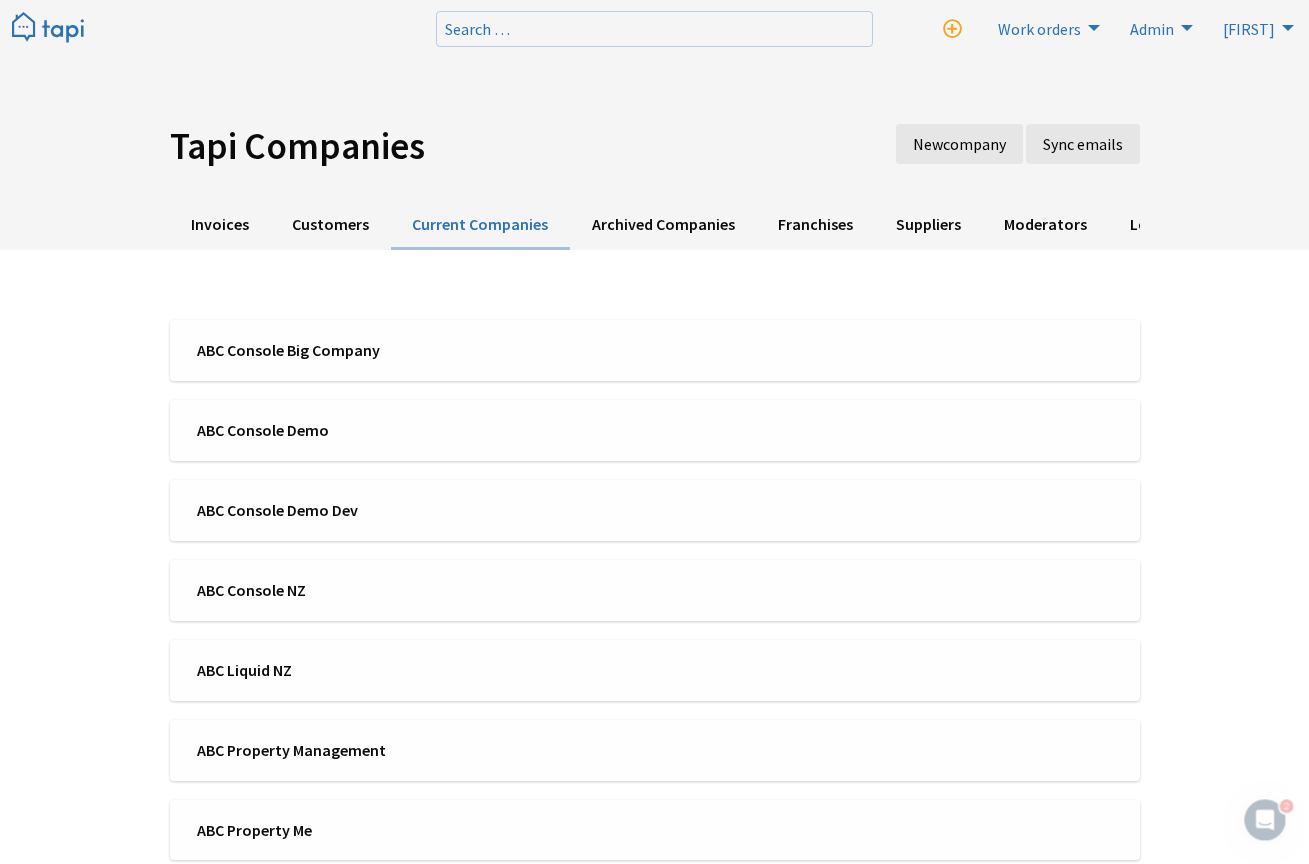 scroll, scrollTop: 0, scrollLeft: 0, axis: both 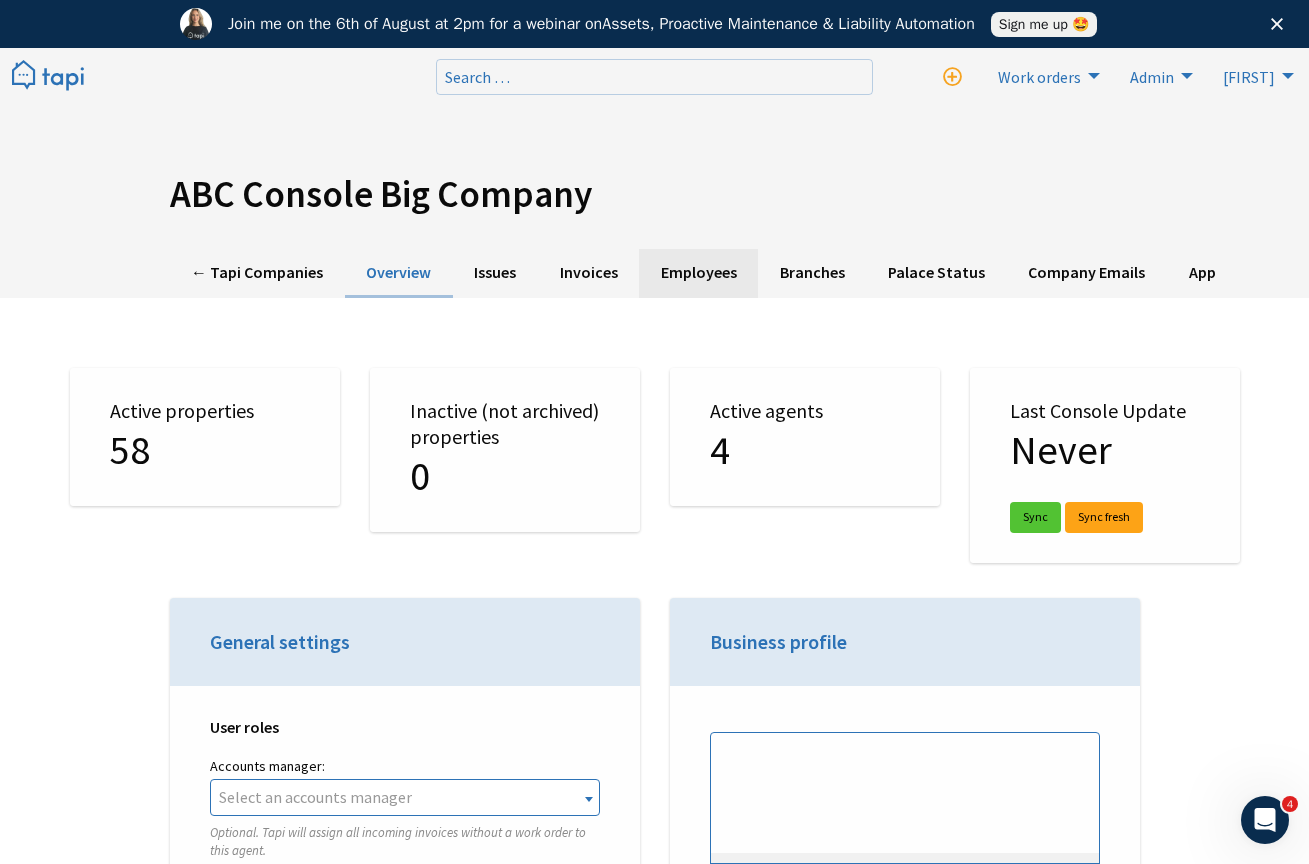click on "Employees" at bounding box center [698, 273] 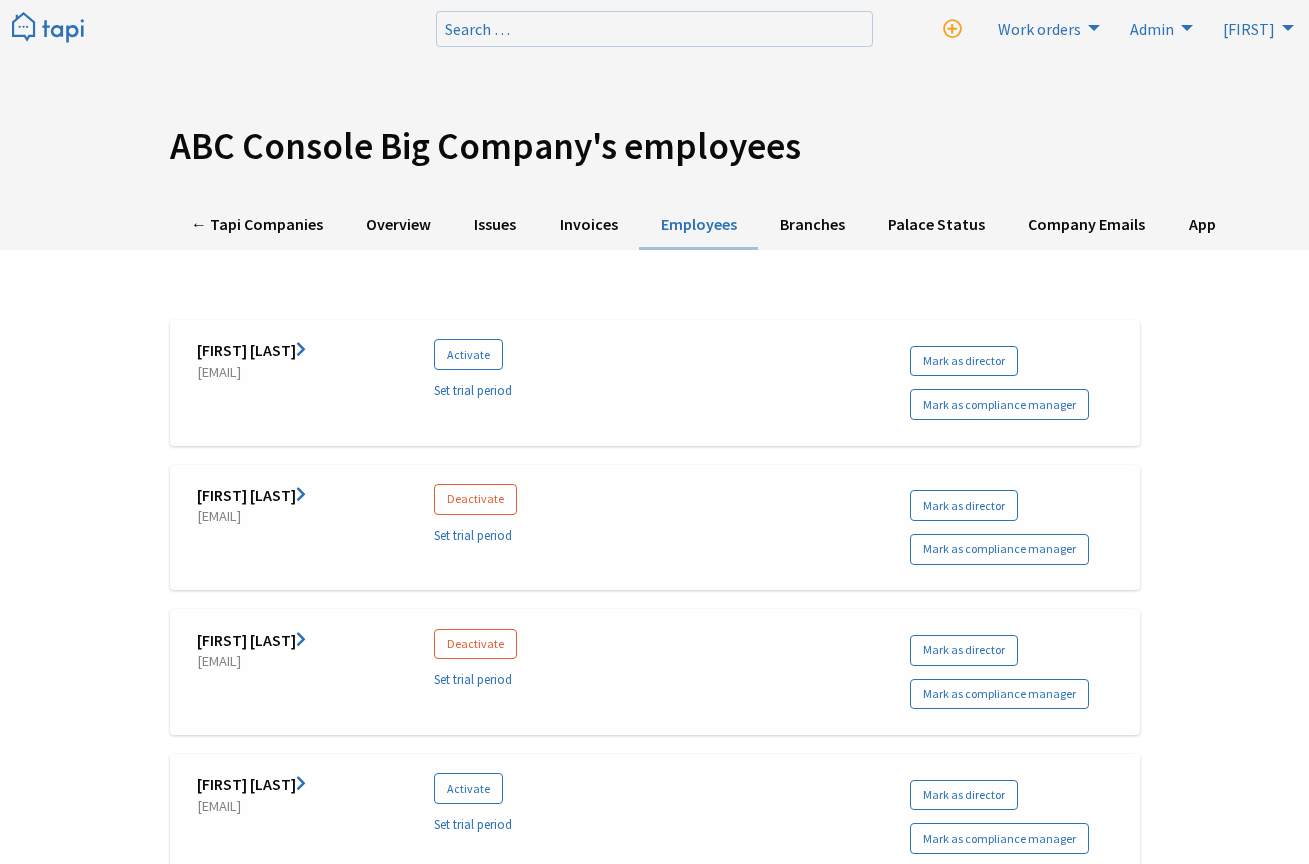scroll, scrollTop: 0, scrollLeft: 0, axis: both 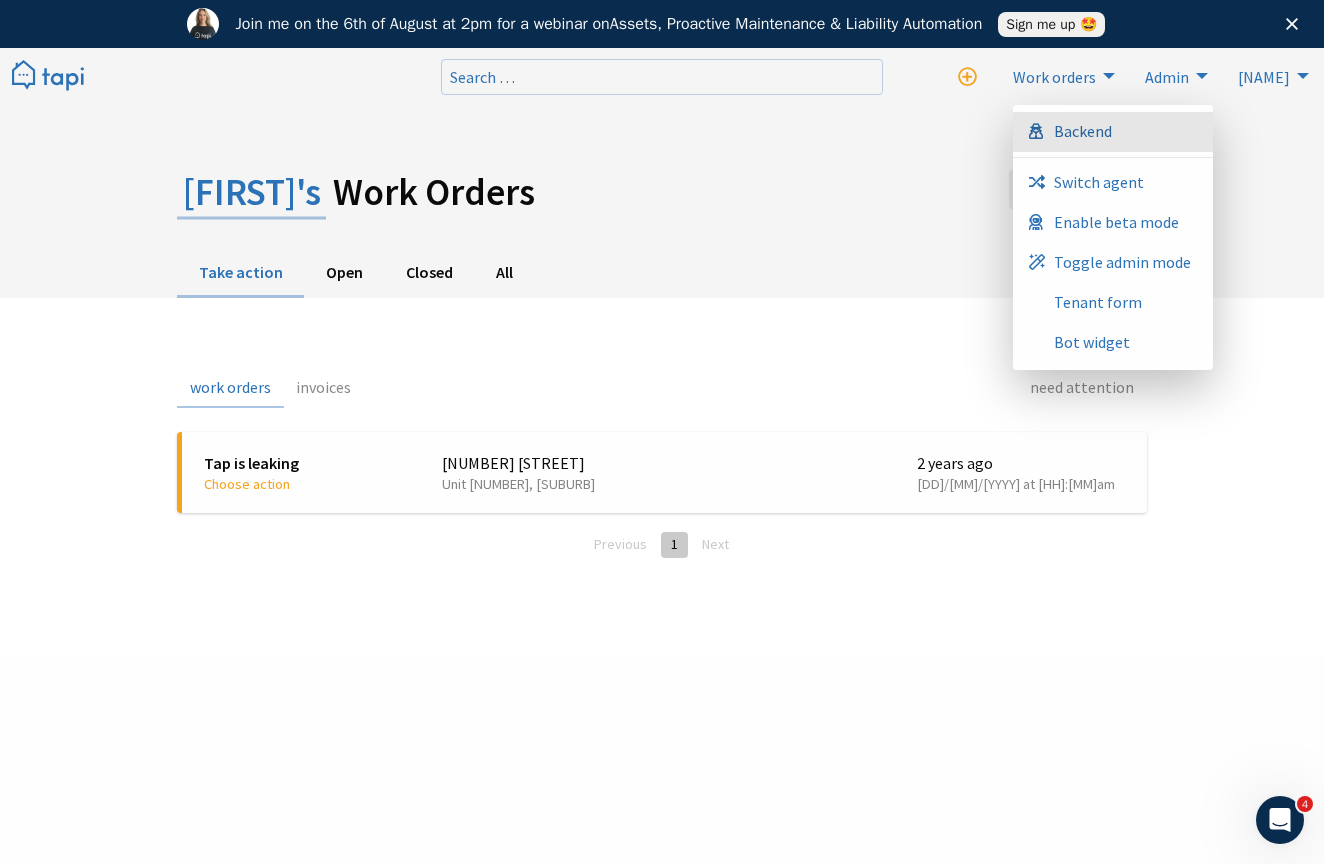 click on "Backend" at bounding box center (1113, 132) 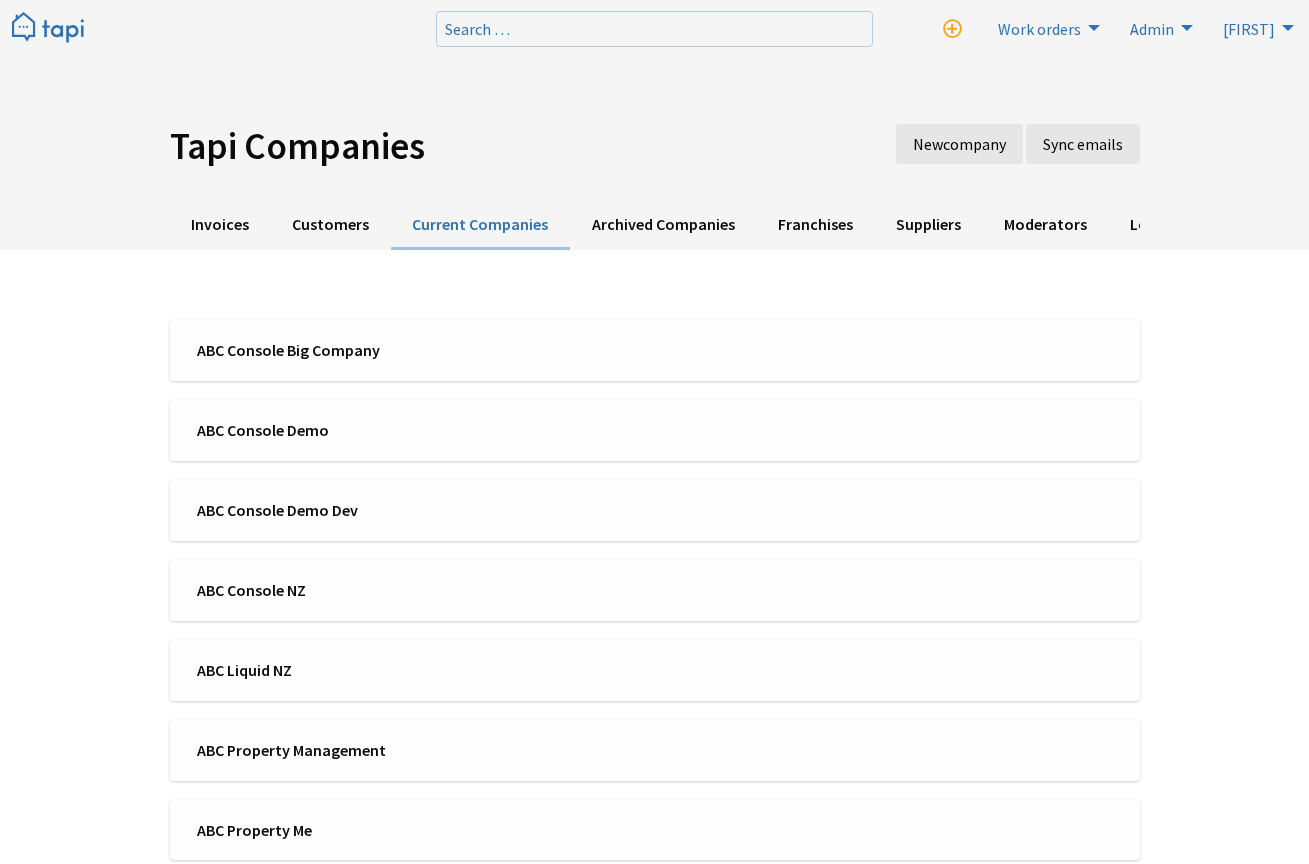 scroll, scrollTop: 0, scrollLeft: 0, axis: both 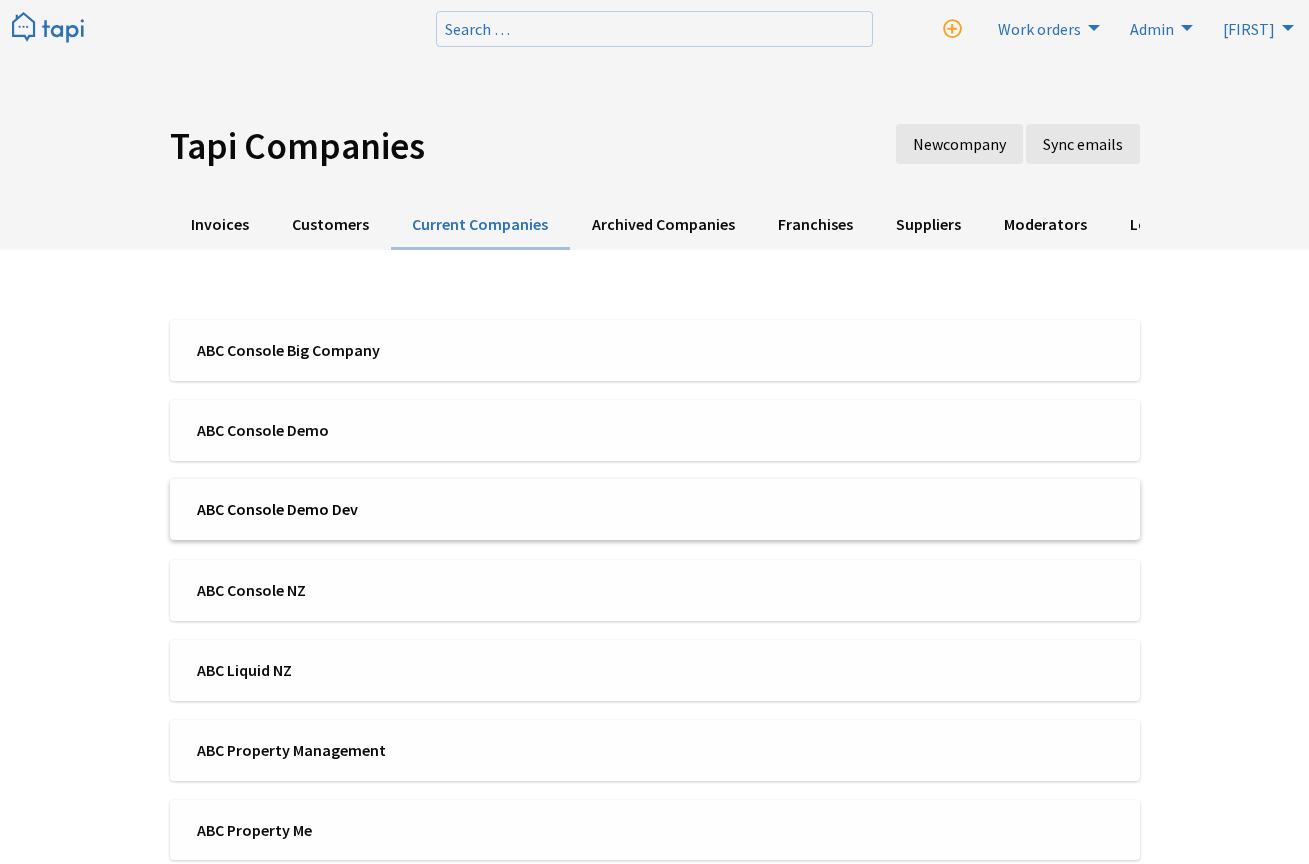 click on "ABC Console Demo Dev" at bounding box center (419, 509) 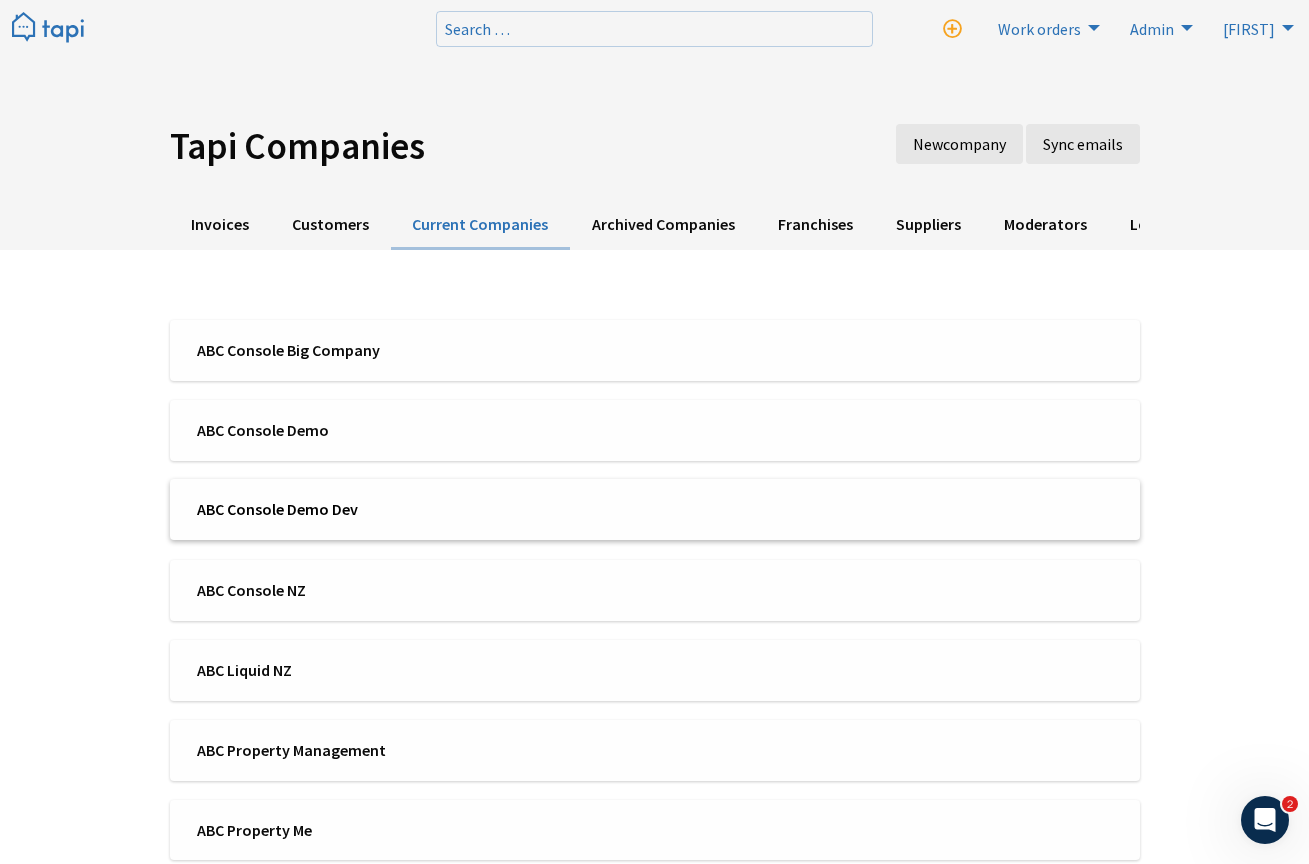 scroll, scrollTop: 0, scrollLeft: 0, axis: both 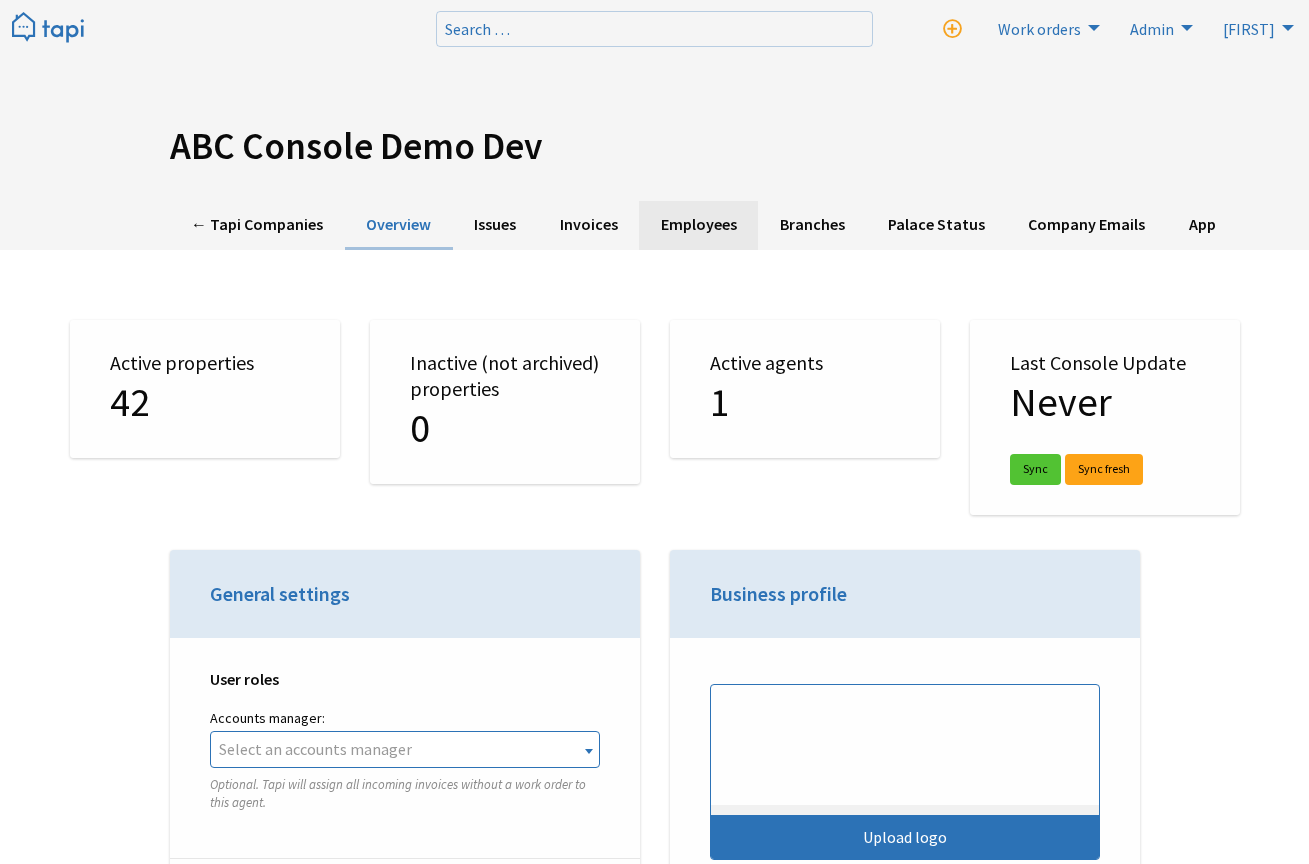 click on "Employees" at bounding box center (698, 225) 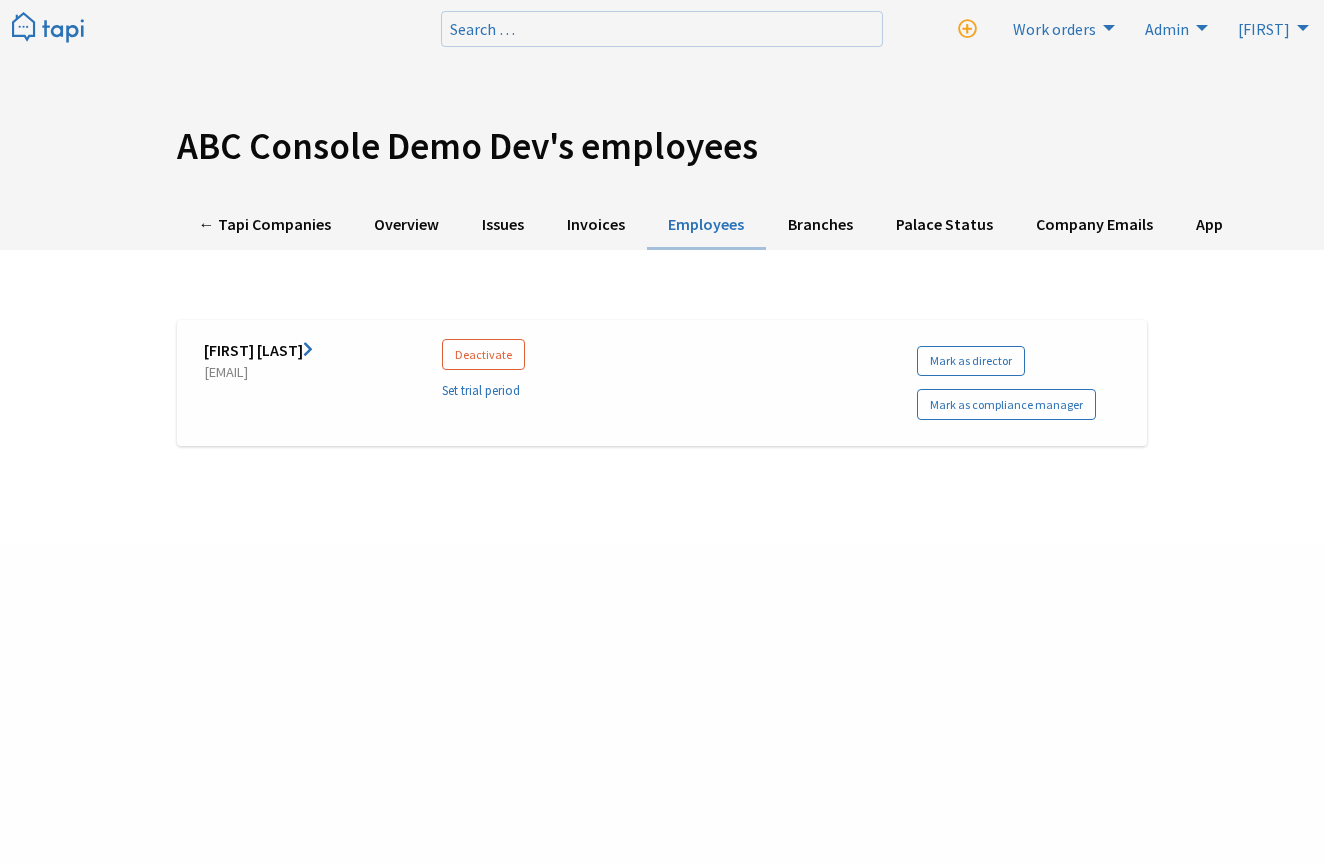 scroll, scrollTop: 0, scrollLeft: 0, axis: both 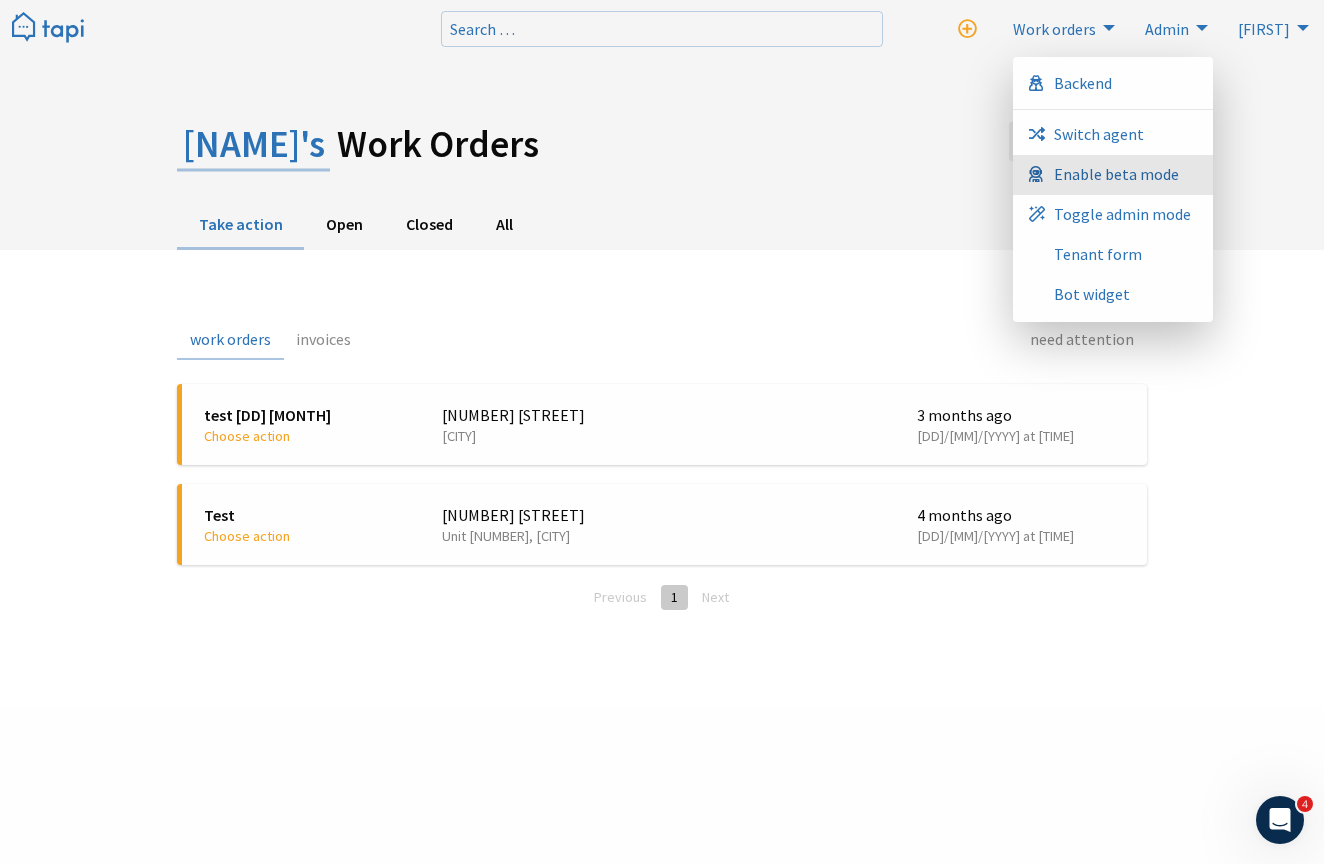 click on "Enable beta mode" at bounding box center (1116, 174) 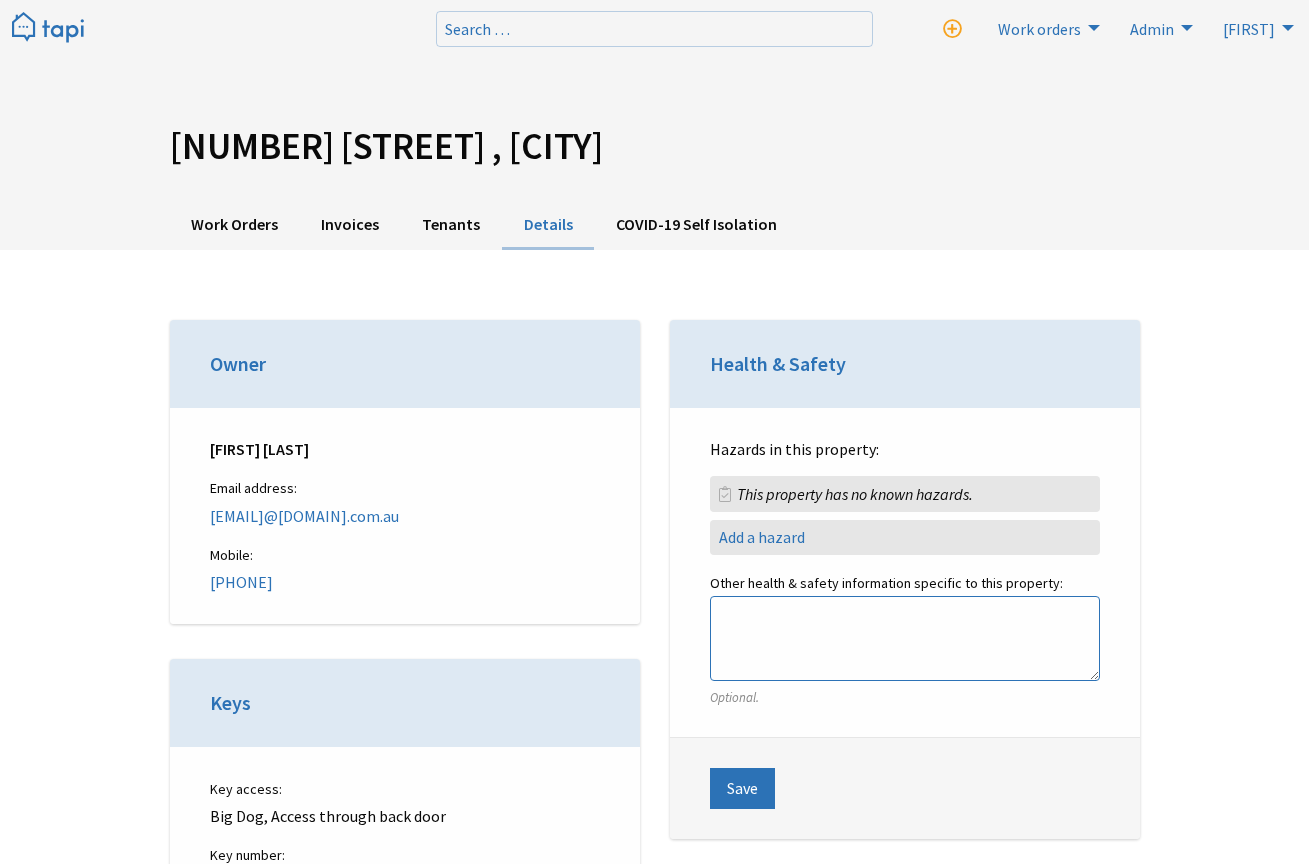 scroll, scrollTop: 0, scrollLeft: 0, axis: both 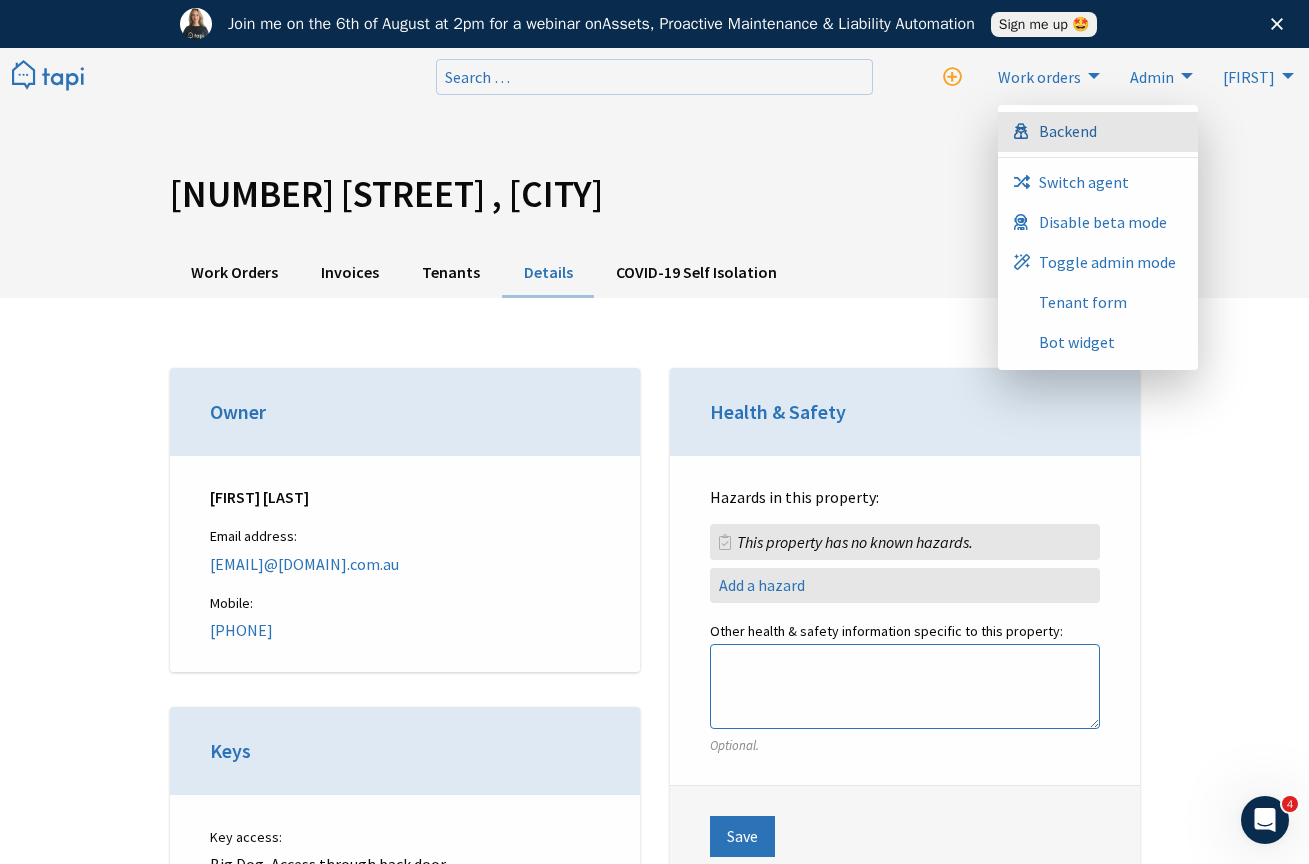 click on "Backend" at bounding box center (1098, 132) 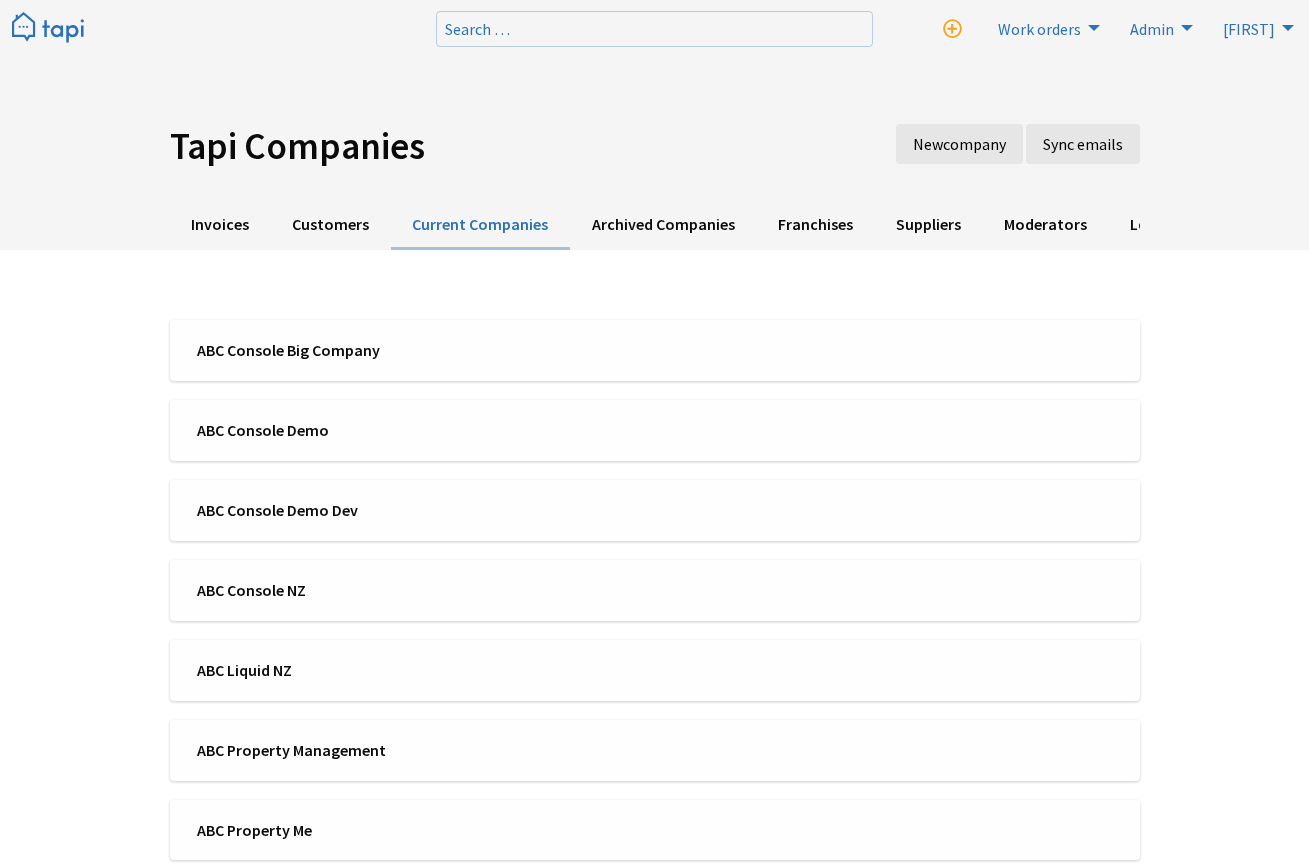 scroll, scrollTop: 0, scrollLeft: 0, axis: both 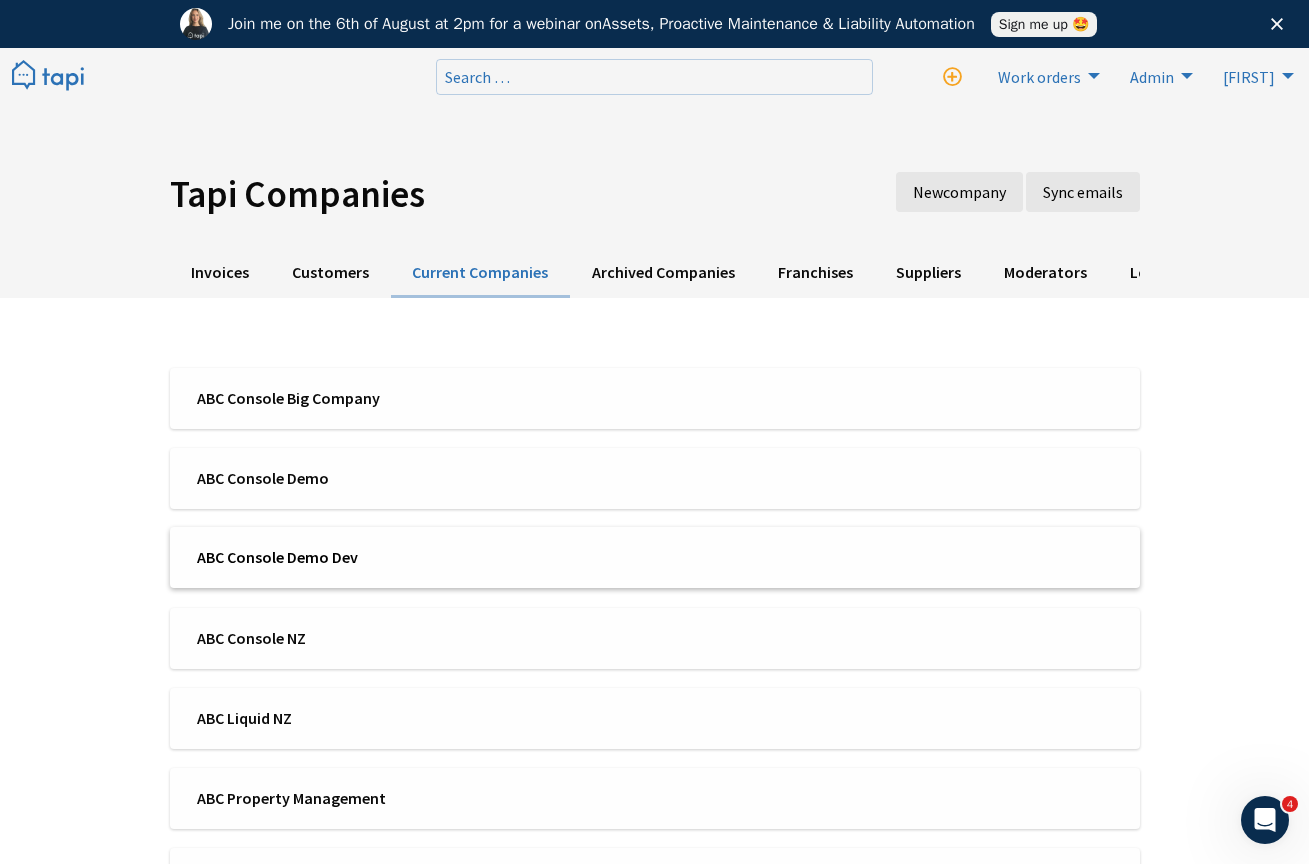 click on "ABC Console Demo Dev" at bounding box center (419, 557) 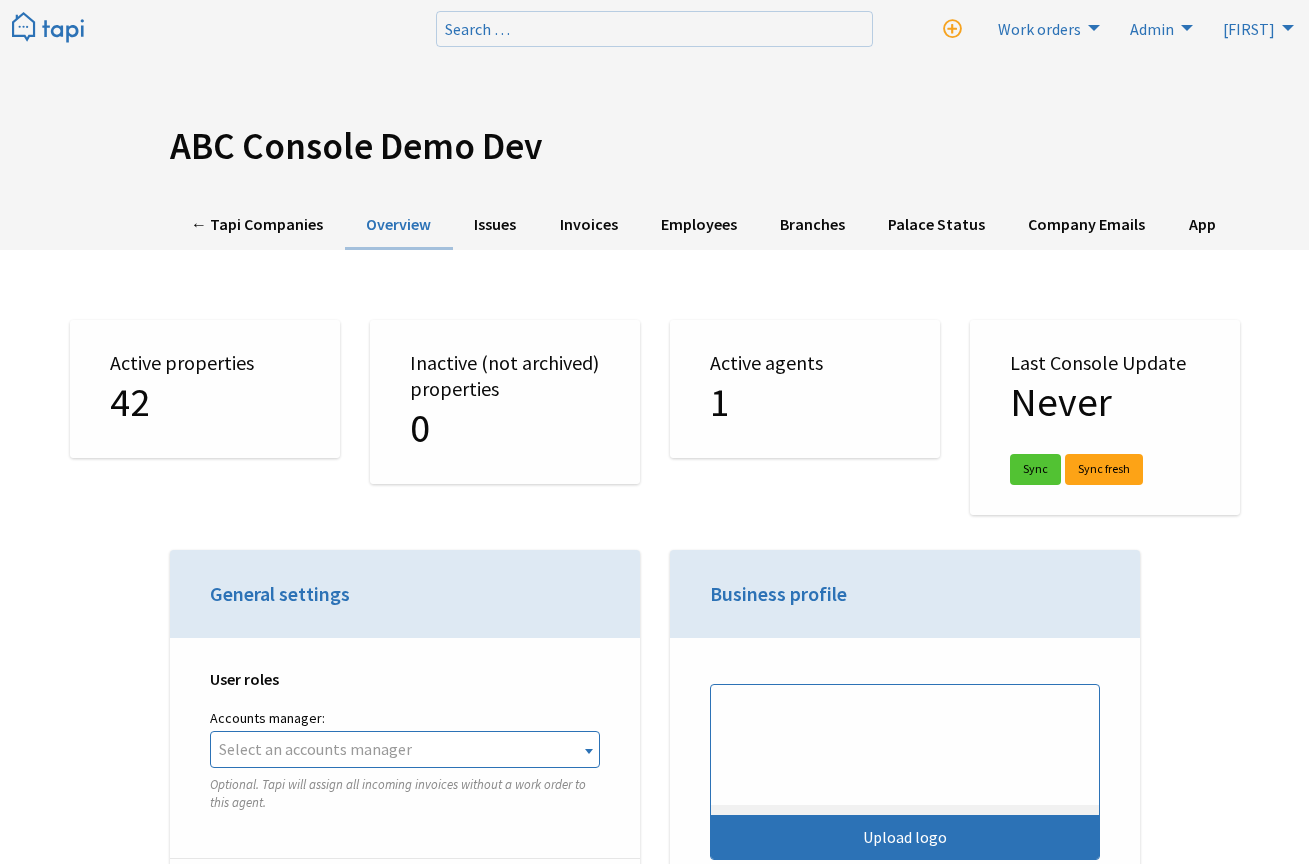 scroll, scrollTop: 0, scrollLeft: 0, axis: both 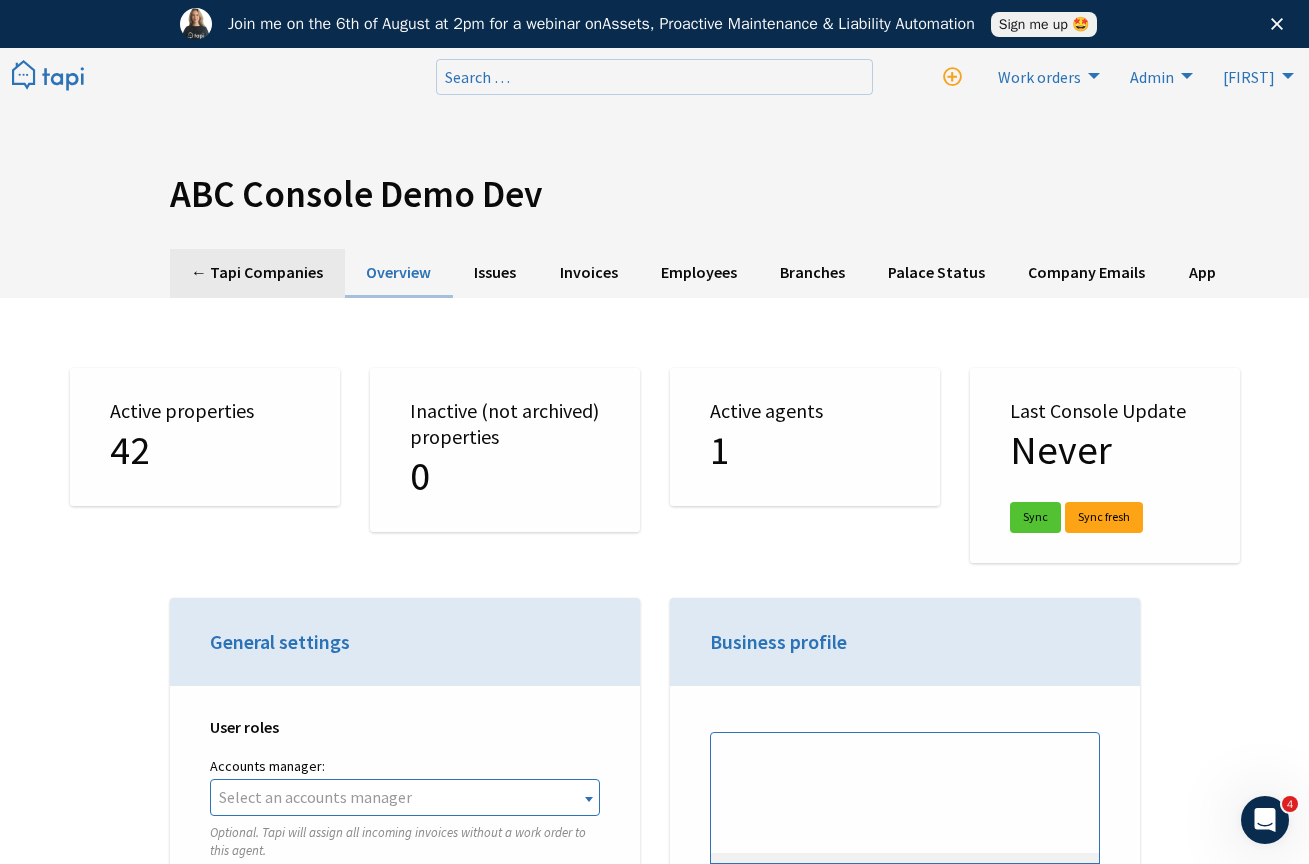 click on "← Tapi Companies" at bounding box center (257, 273) 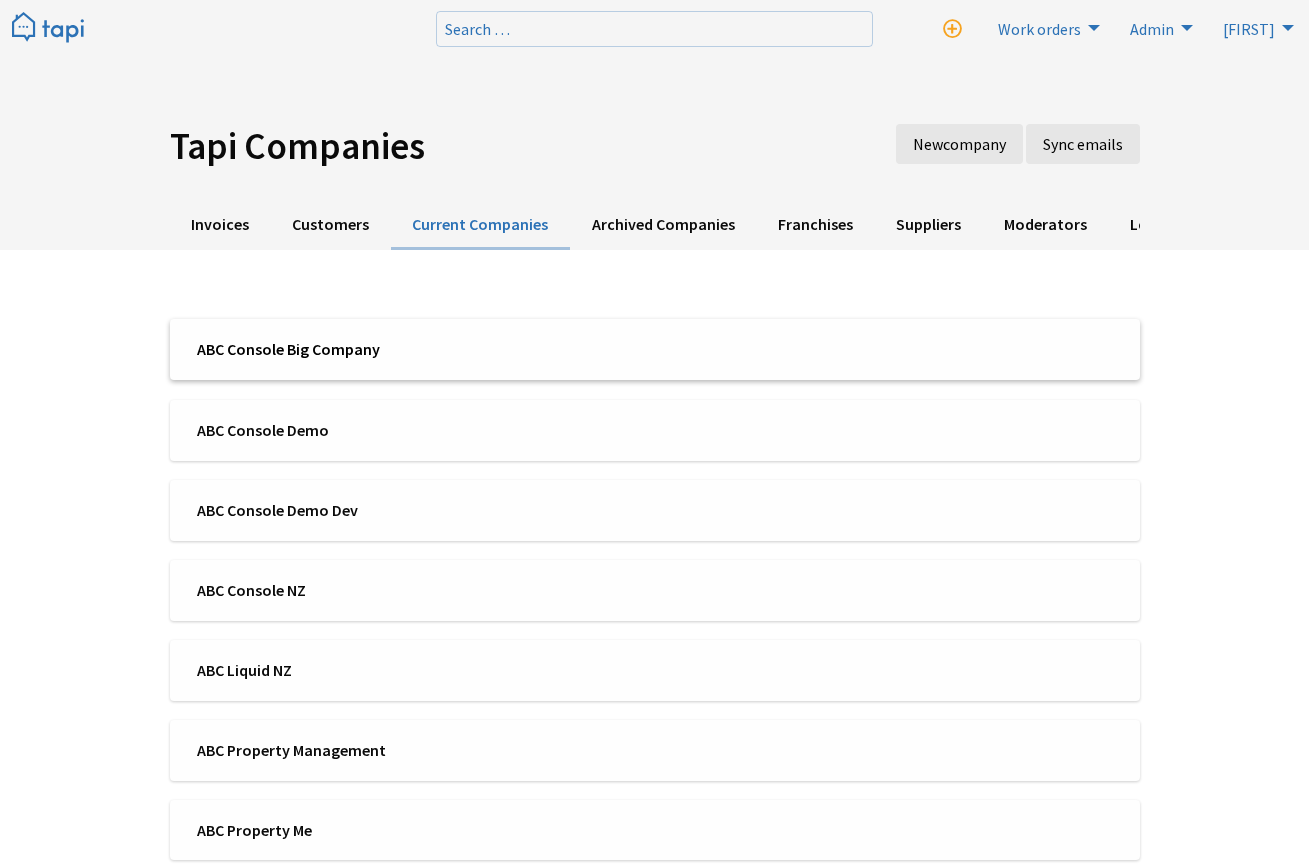 scroll, scrollTop: 0, scrollLeft: 0, axis: both 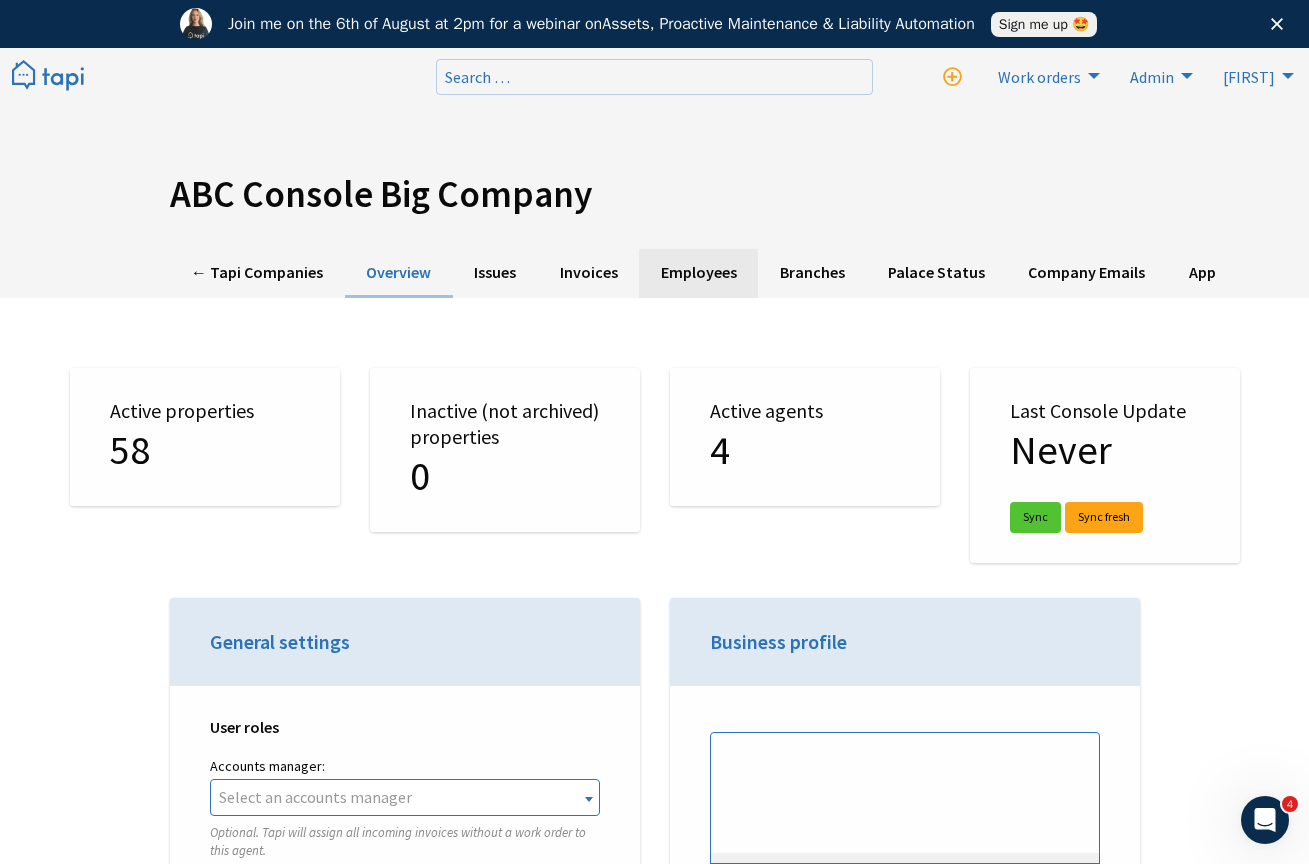 click on "Employees" at bounding box center (698, 273) 